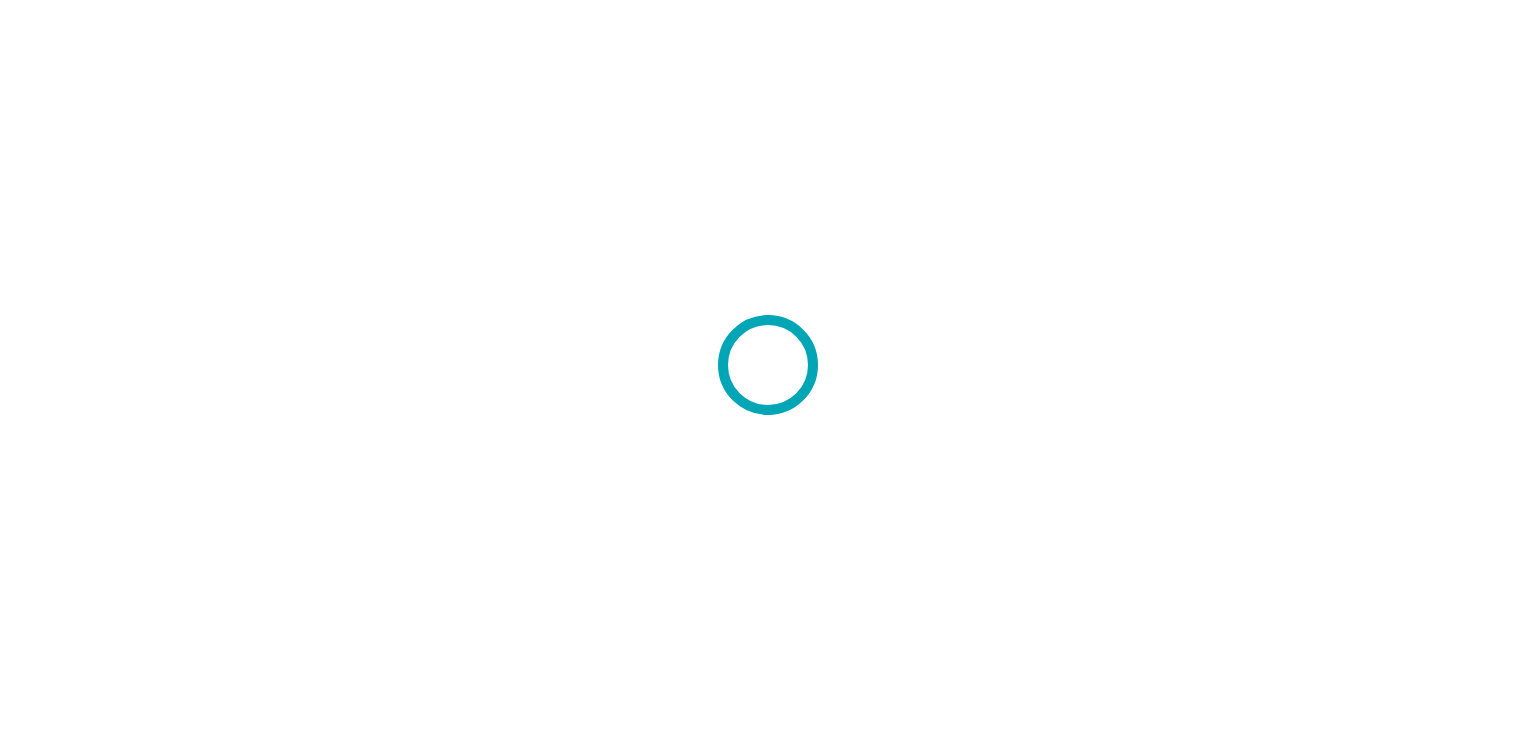scroll, scrollTop: 0, scrollLeft: 0, axis: both 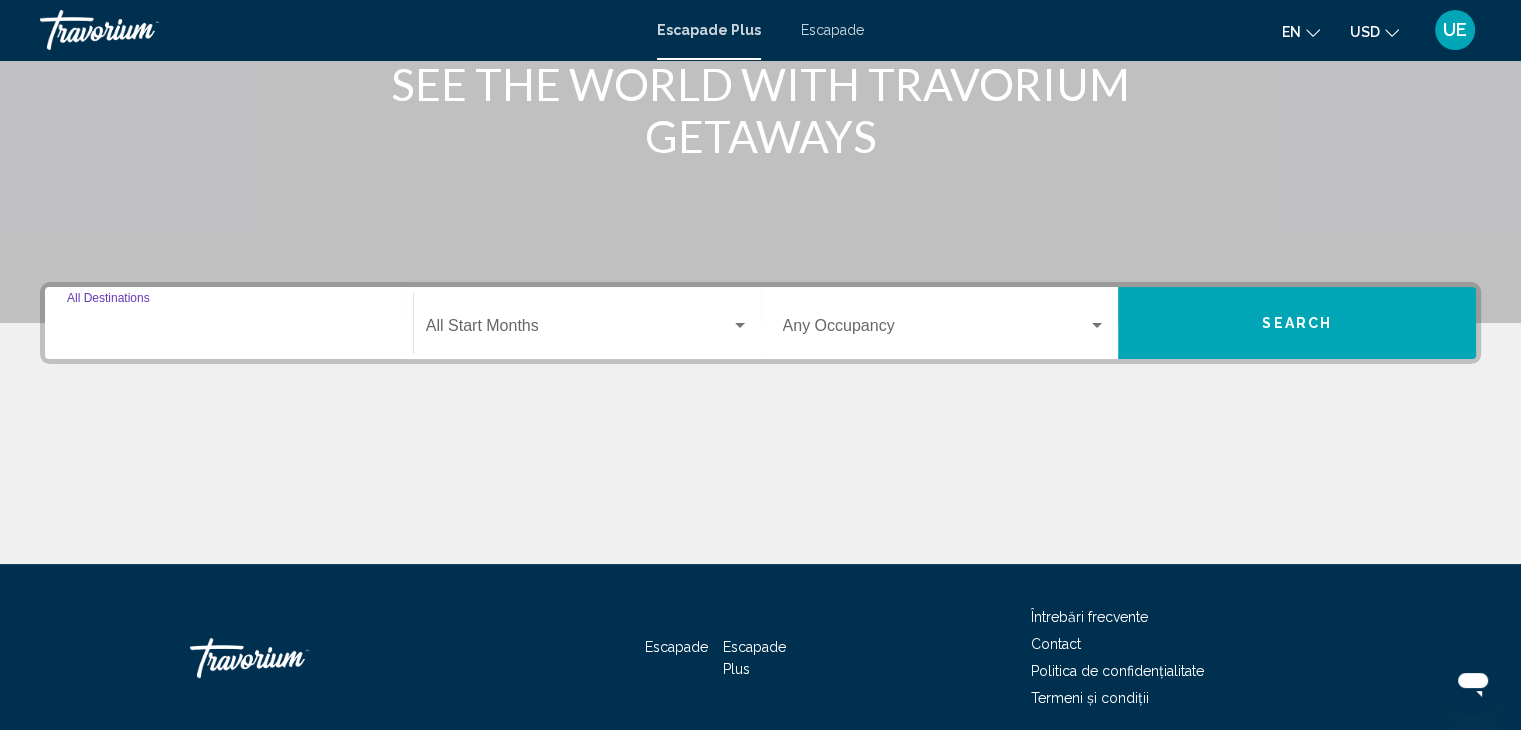 click on "Destination All Destinations" at bounding box center [229, 330] 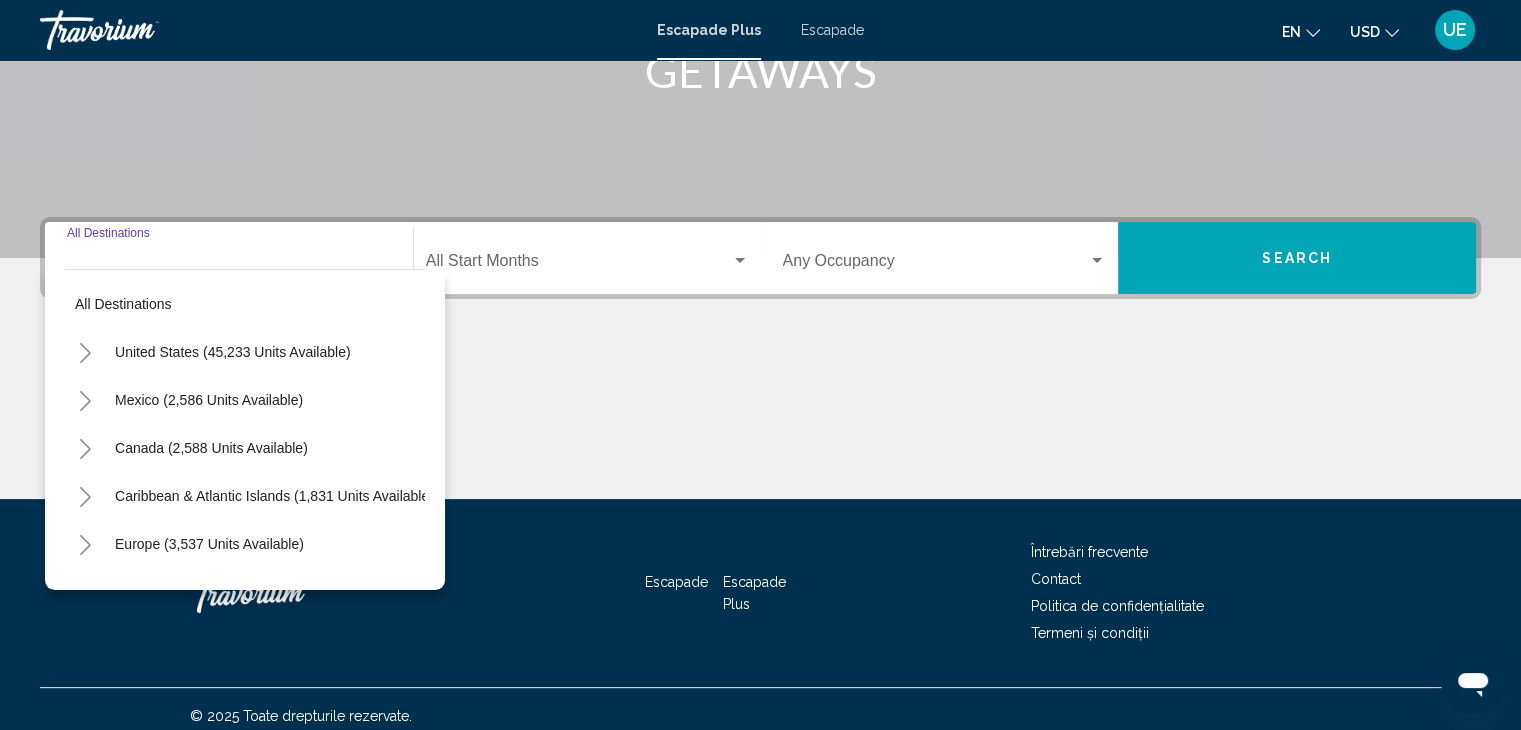 scroll, scrollTop: 356, scrollLeft: 0, axis: vertical 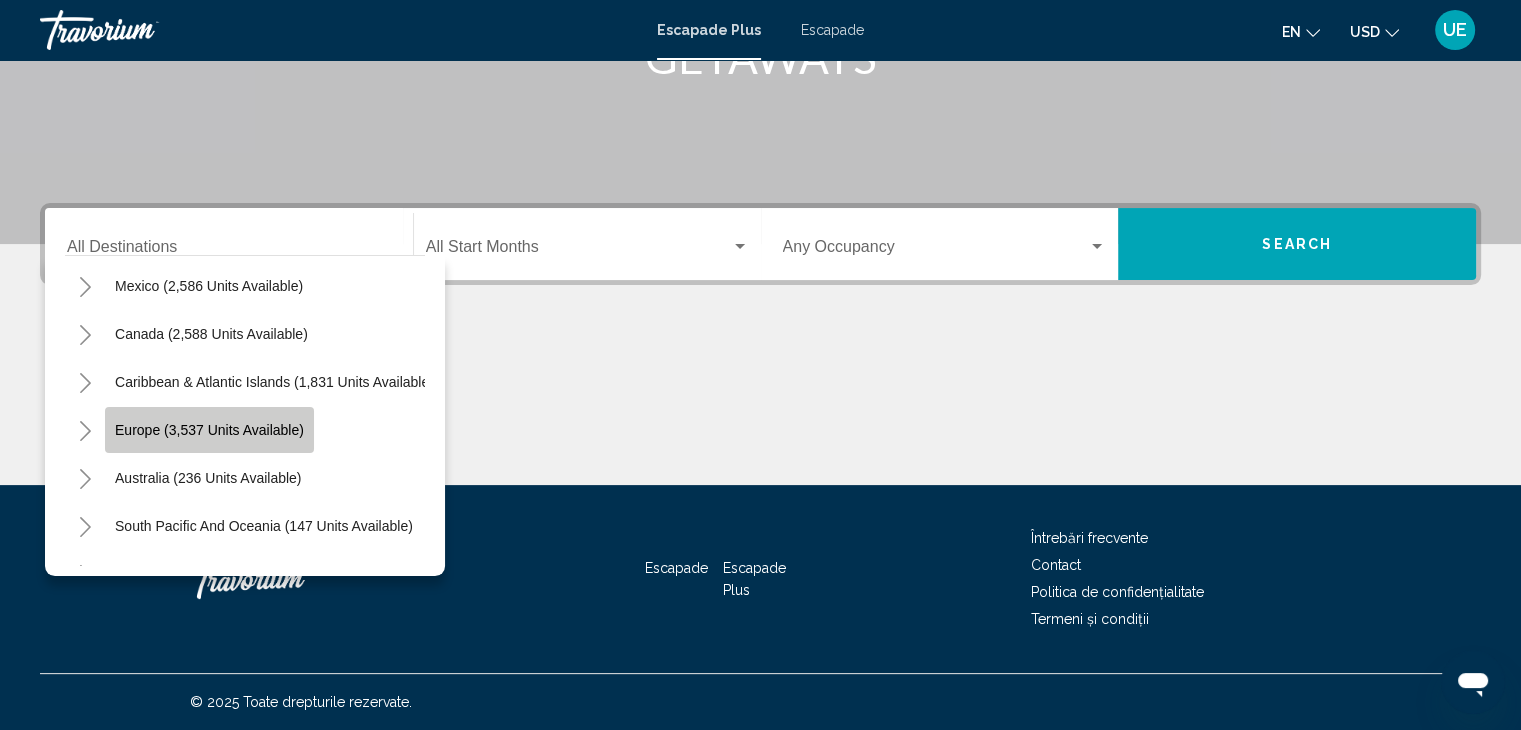 click on "Europe (3,537 units available)" 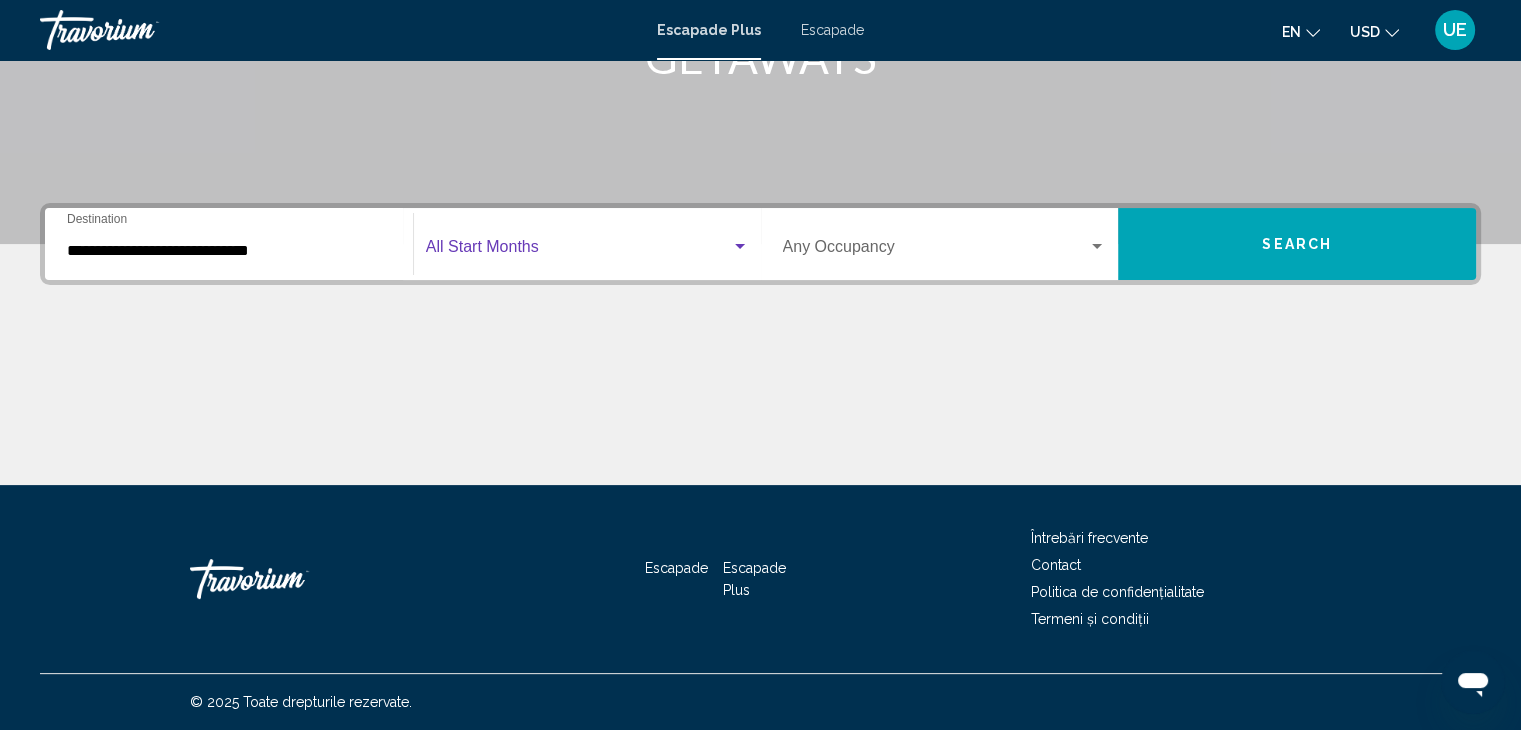 click at bounding box center [740, 246] 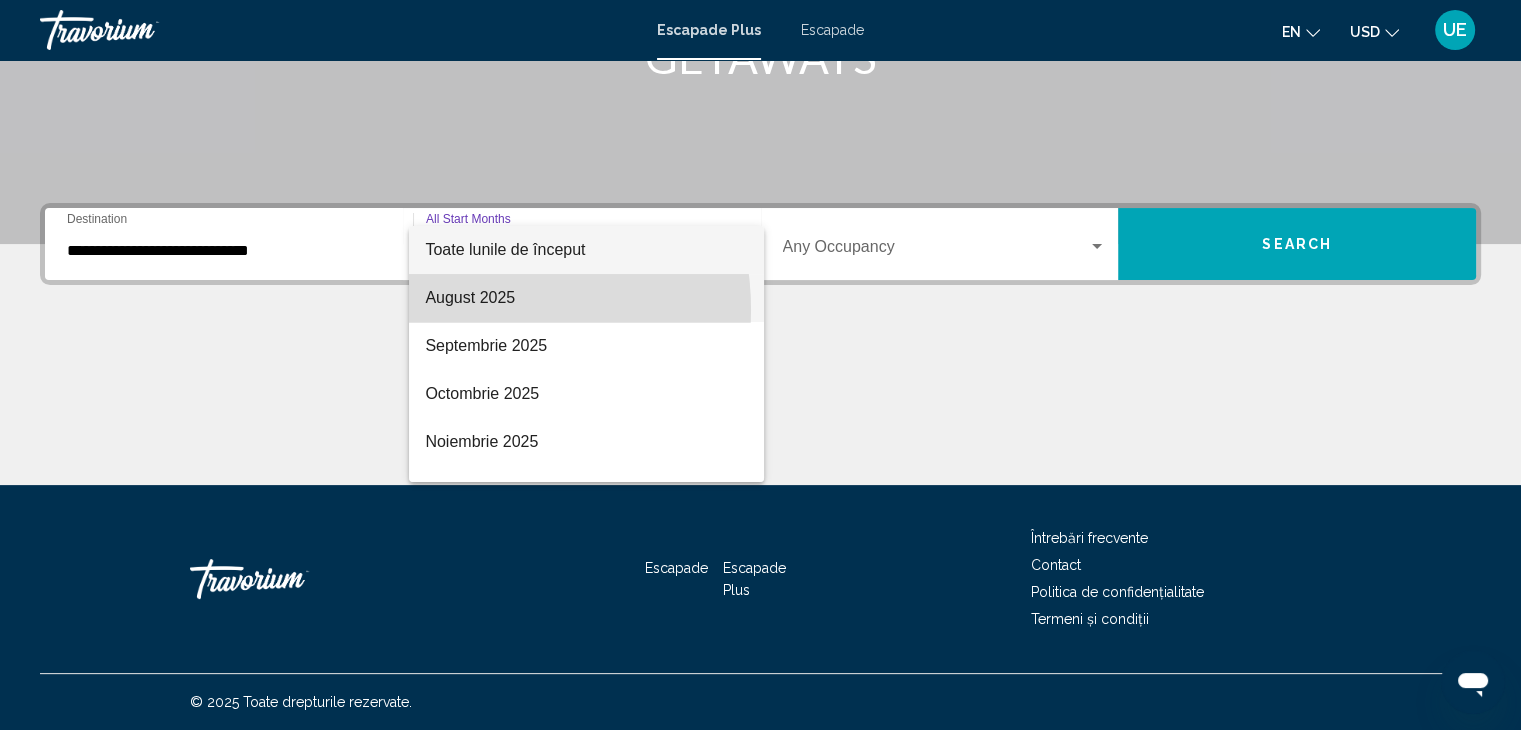 click on "August 2025" at bounding box center [586, 298] 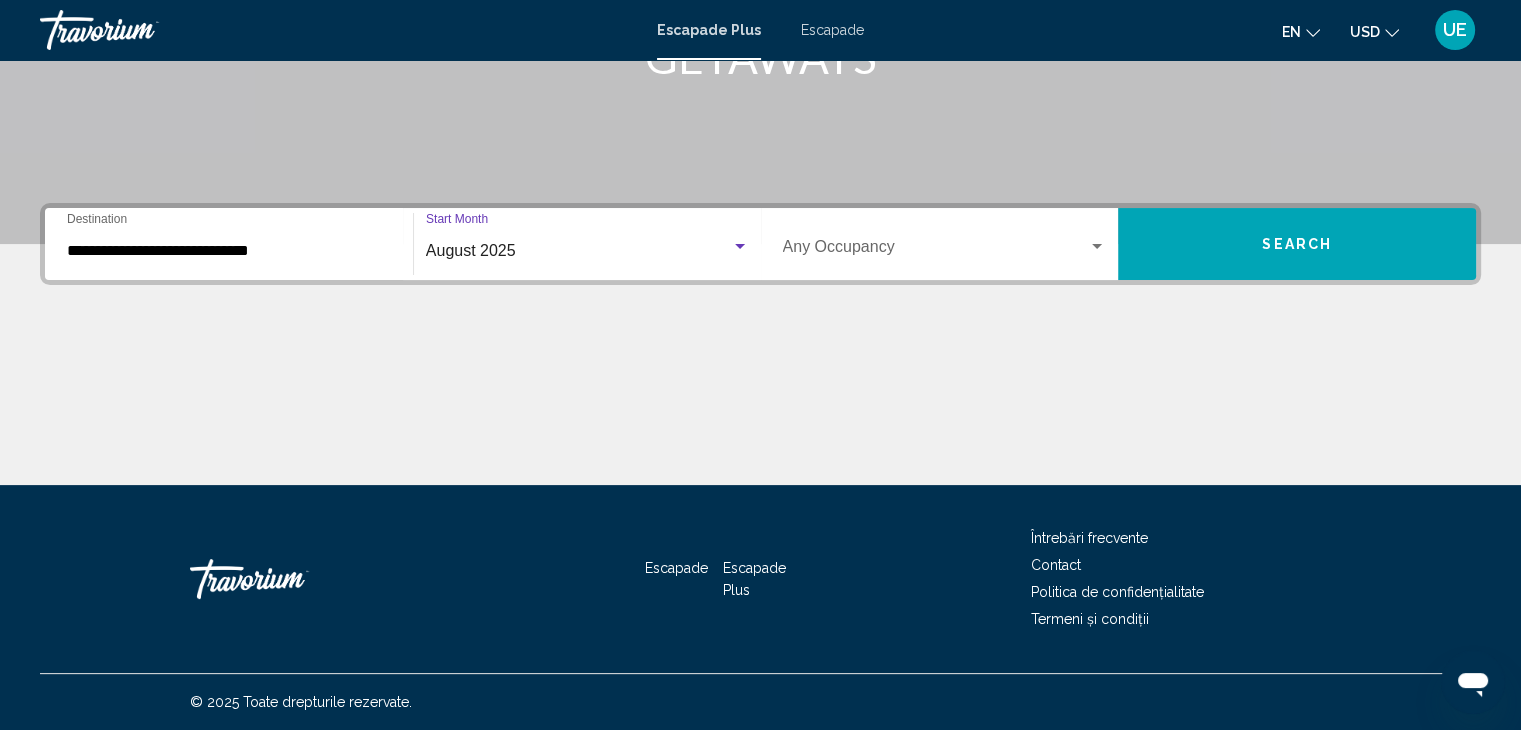 click at bounding box center (1097, 246) 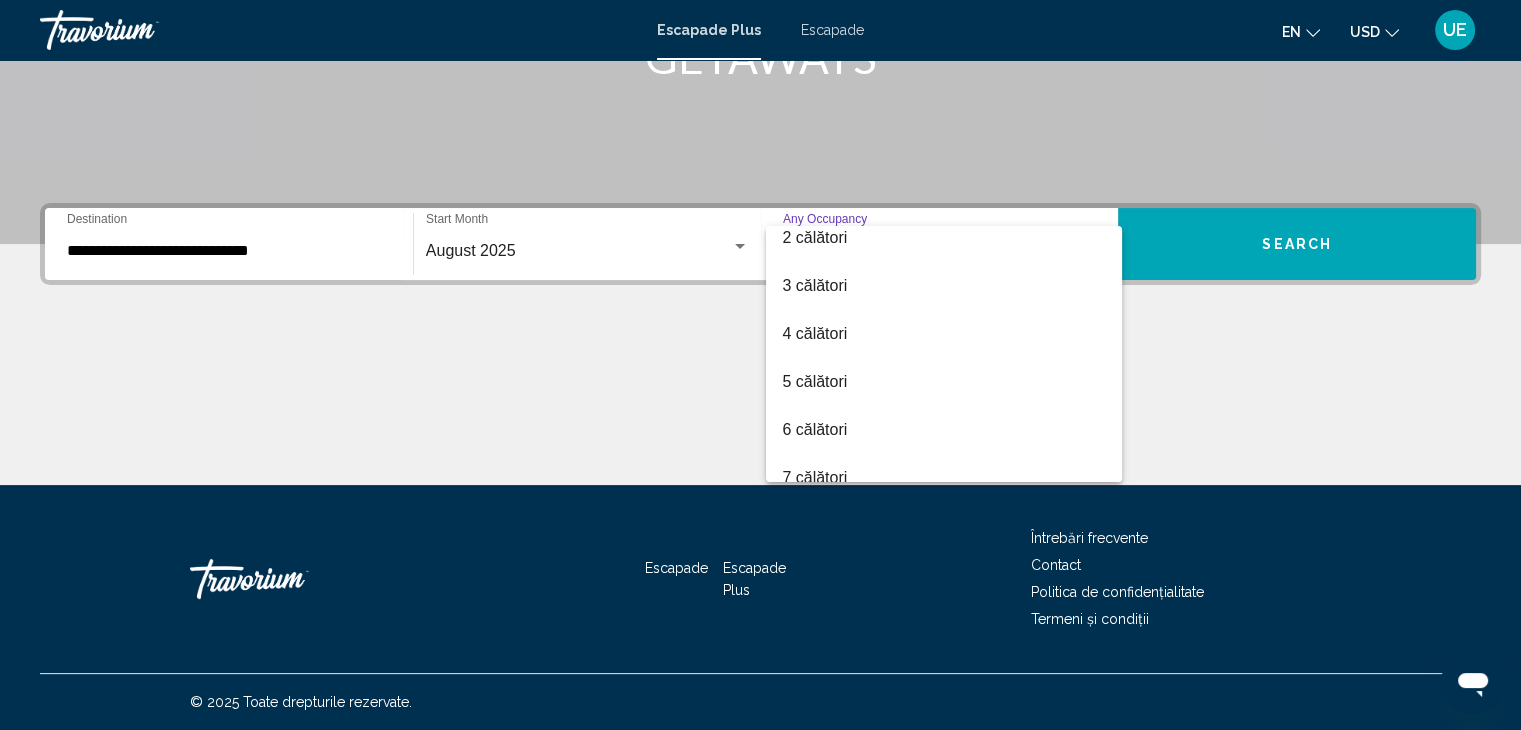 scroll, scrollTop: 80, scrollLeft: 0, axis: vertical 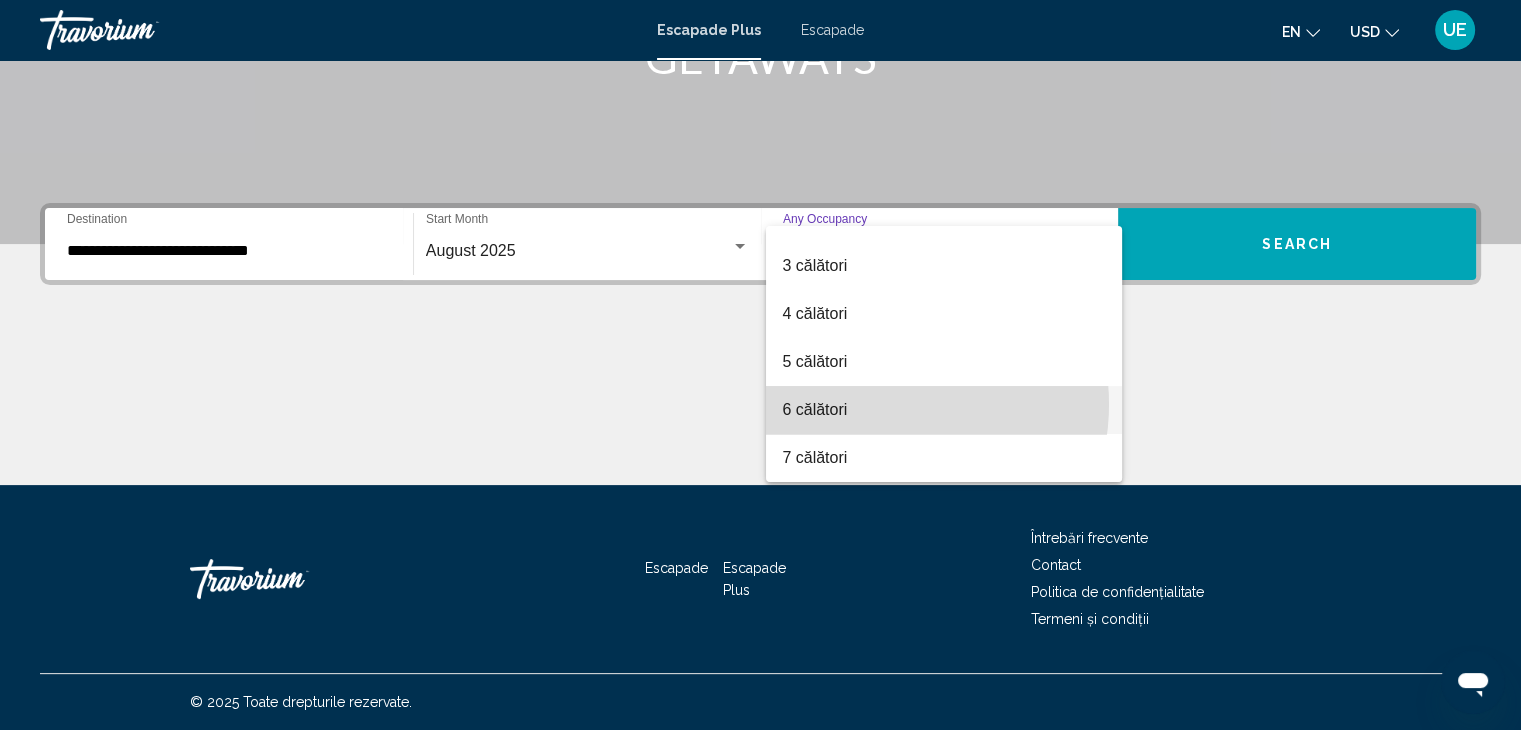 click on "6 călători" at bounding box center (944, 410) 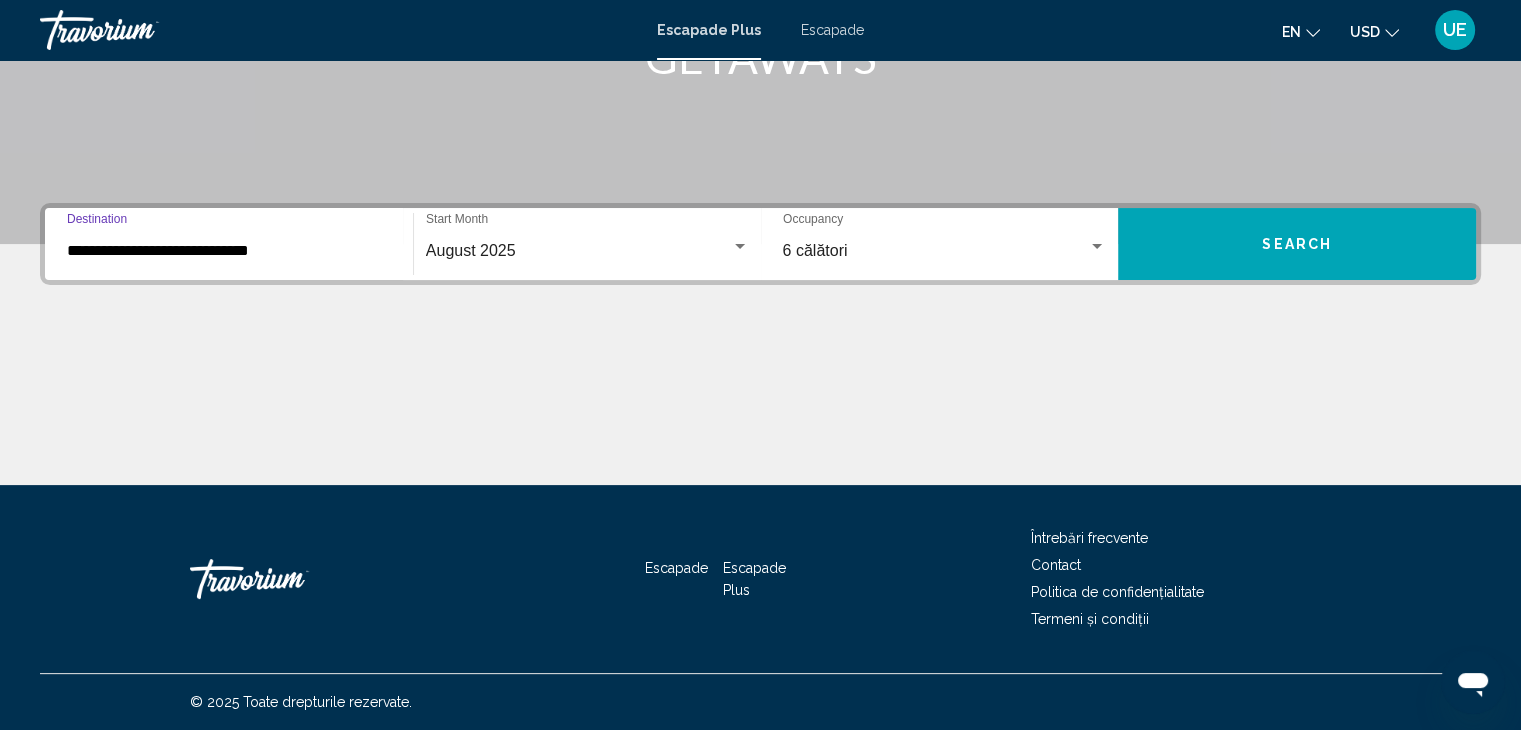 click on "**********" at bounding box center (229, 251) 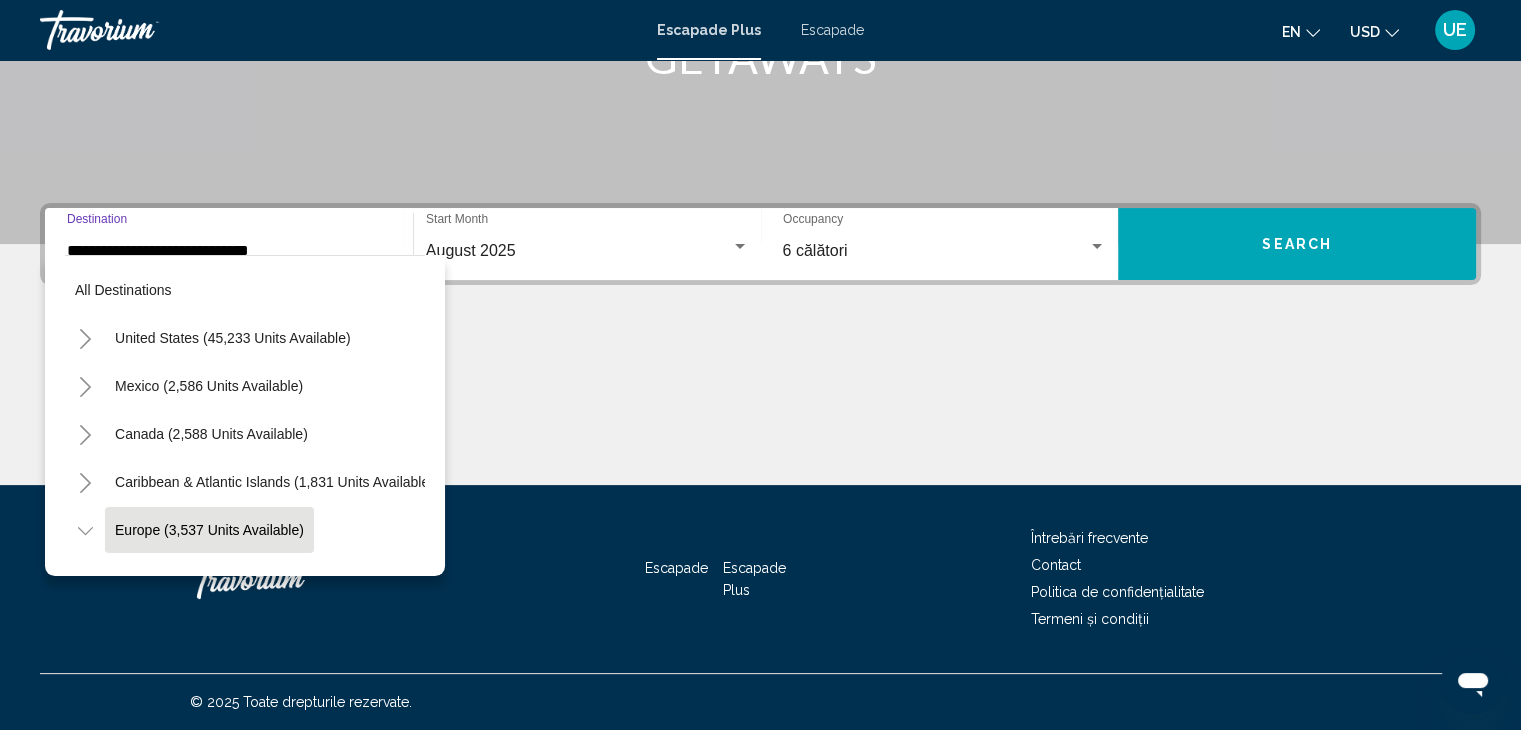 scroll, scrollTop: 126, scrollLeft: 0, axis: vertical 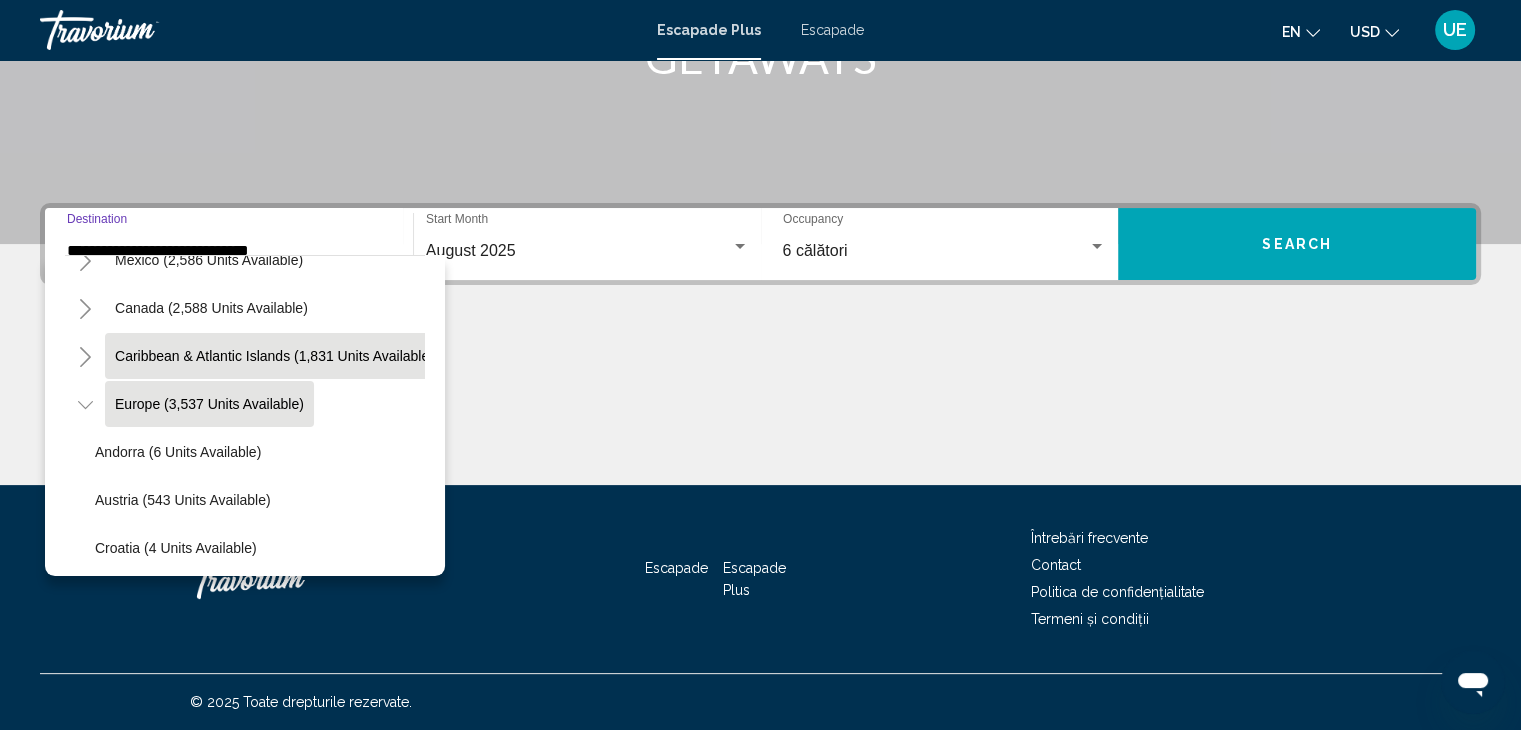 drag, startPoint x: 84, startPoint y: 413, endPoint x: 123, endPoint y: 339, distance: 83.64807 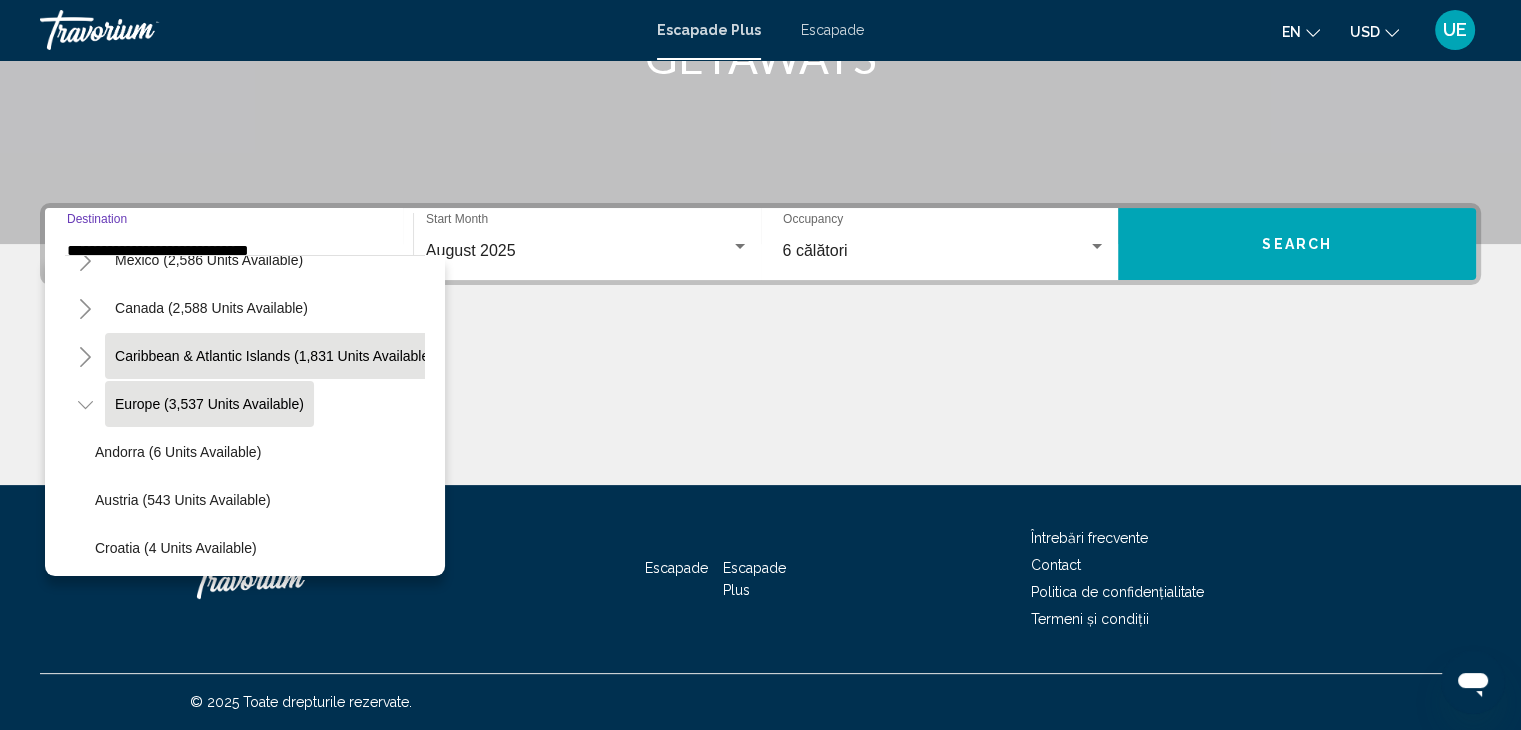 click on "All destinations
[COUNTRY] ([NUMBER] units available)
[COUNTRY] ([NUMBER] units available)
[COUNTRY] ([NUMBER] units available)
[REGION] ([NUMBER] units available)
[COUNTRY] ([NUMBER] units available)   [COUNTRY] ([NUMBER] units available)   [COUNTRY] ([NUMBER] units available)   [COUNTRY] ([NUMBER] units available)   [COUNTRY] ([NUMBER] units available)   [COUNTRY] ([NUMBER] units available)   [COUNTRY] ([NUMBER] units available)   [COUNTRY] ([NUMBER] available)   [COUNTRY] ([NUMBER] units available)   [COUNTRY] ([NUMBER] units available)   [COUNTRY] ([NUMBER] units available)   [COUNTRY] ([NUMBER] units available)
[COUNTRY] - [REGION] ([NUMBER] units available)   [COUNTRY] ([NUMBER] units available)   [COUNTRY] ([NUMBER] units available)   [COUNTRY] ([NUMBER] units available)   [COUNTRY] - [REGION] ([NUMBER] units available)   [COUNTRY] - [REGION] ([NUMBER] units available)
[COUNTRY] ([NUMBER] units available)" at bounding box center (245, 860) 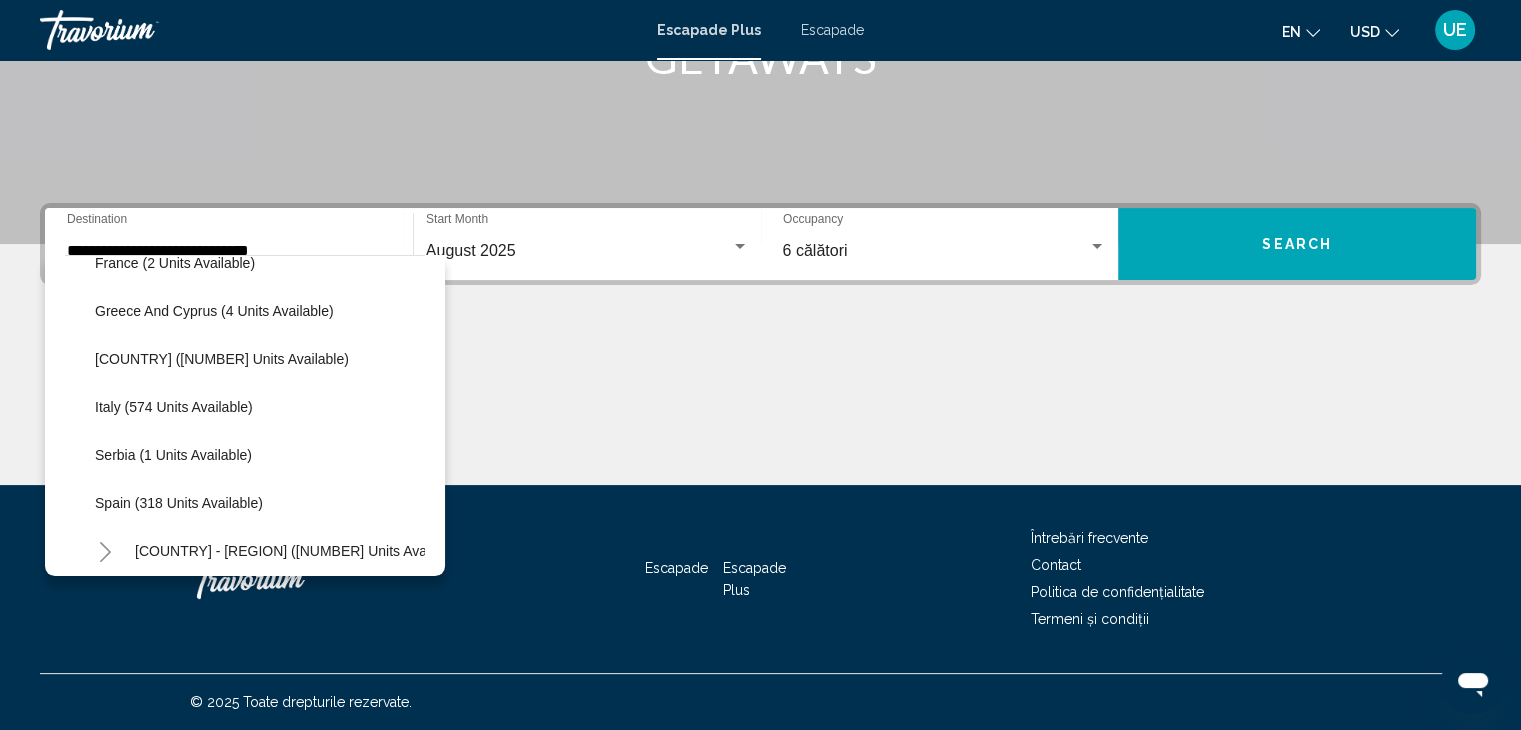 scroll, scrollTop: 566, scrollLeft: 0, axis: vertical 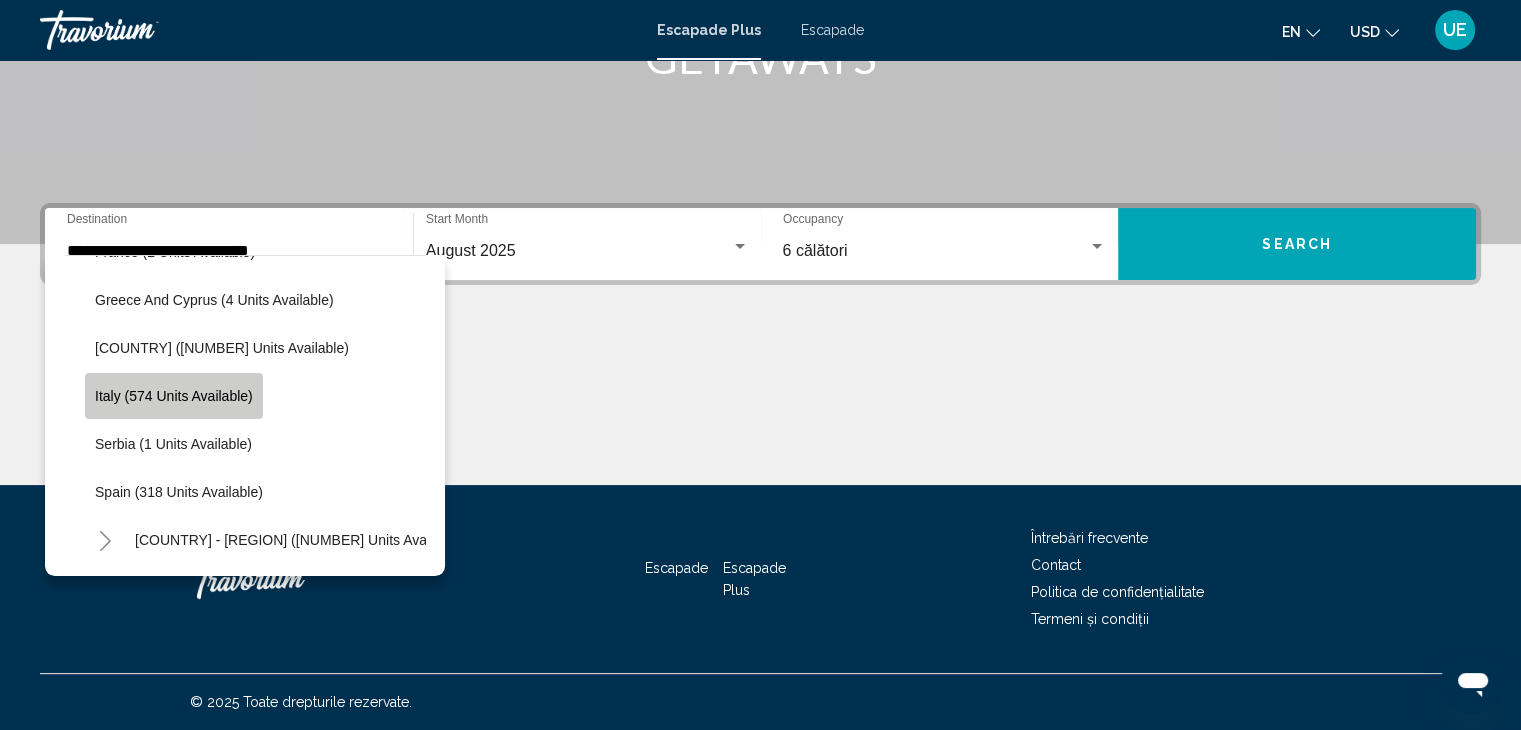 click on "Italy (574 units available)" 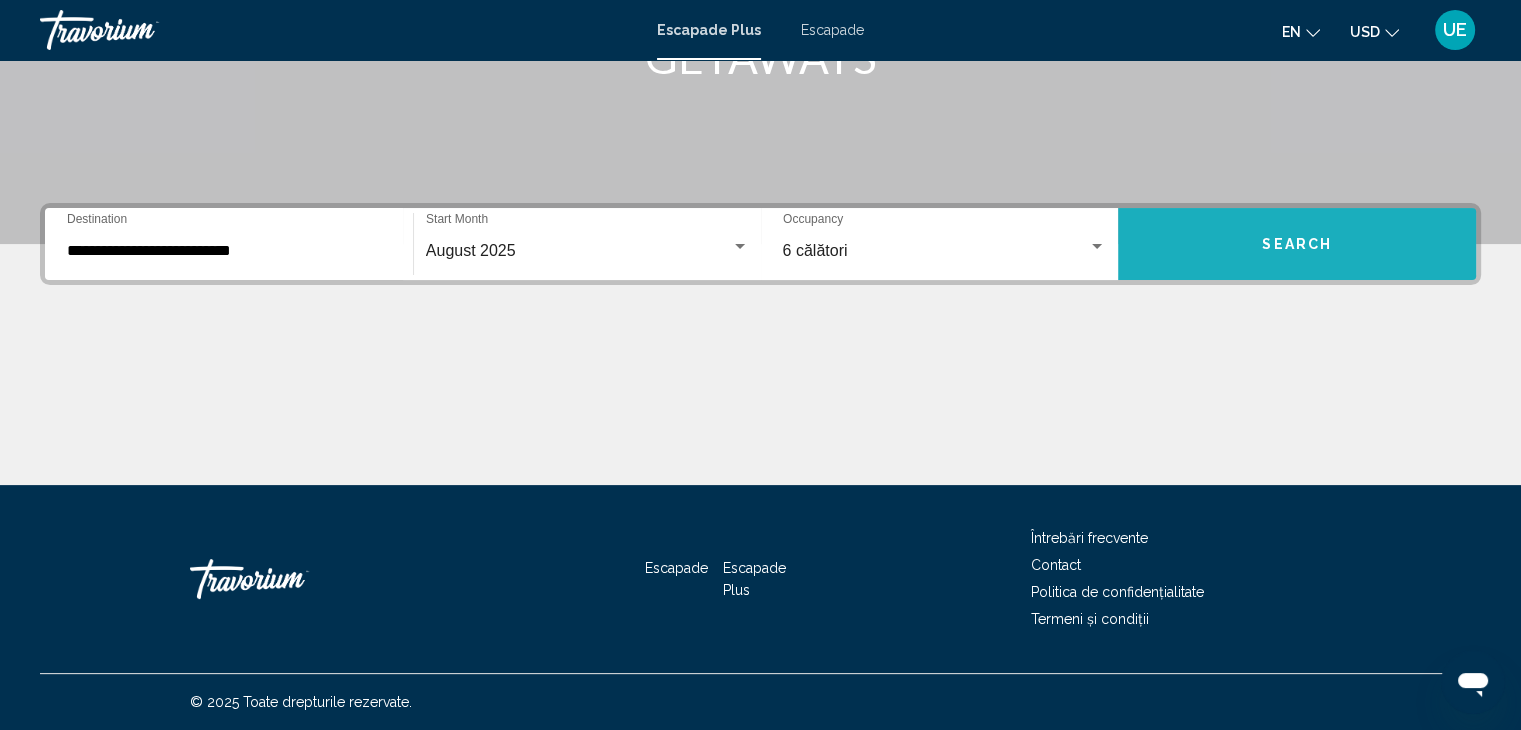 click on "Search" at bounding box center (1297, 245) 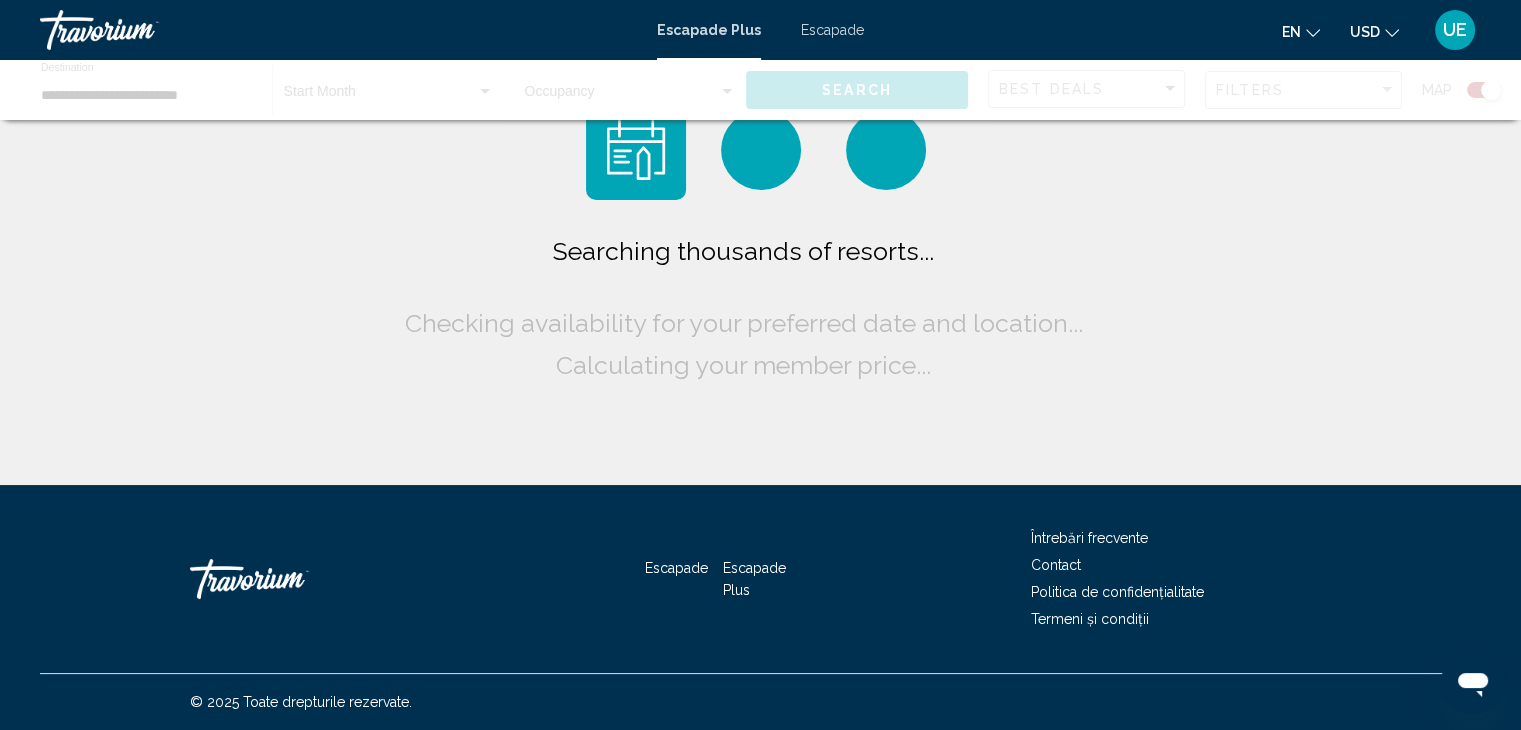 scroll, scrollTop: 0, scrollLeft: 0, axis: both 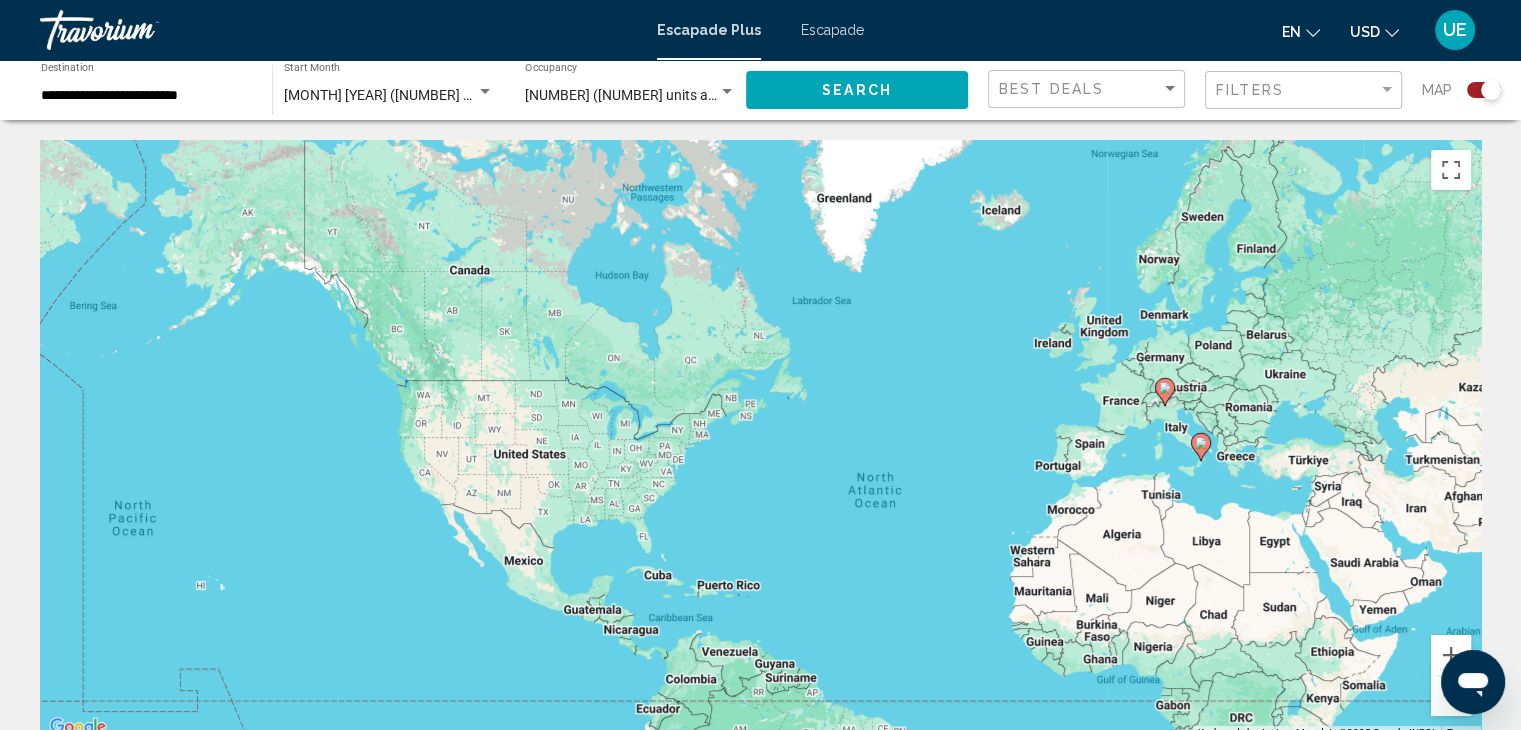 drag, startPoint x: 1099, startPoint y: 574, endPoint x: 1535, endPoint y: 673, distance: 447.09842 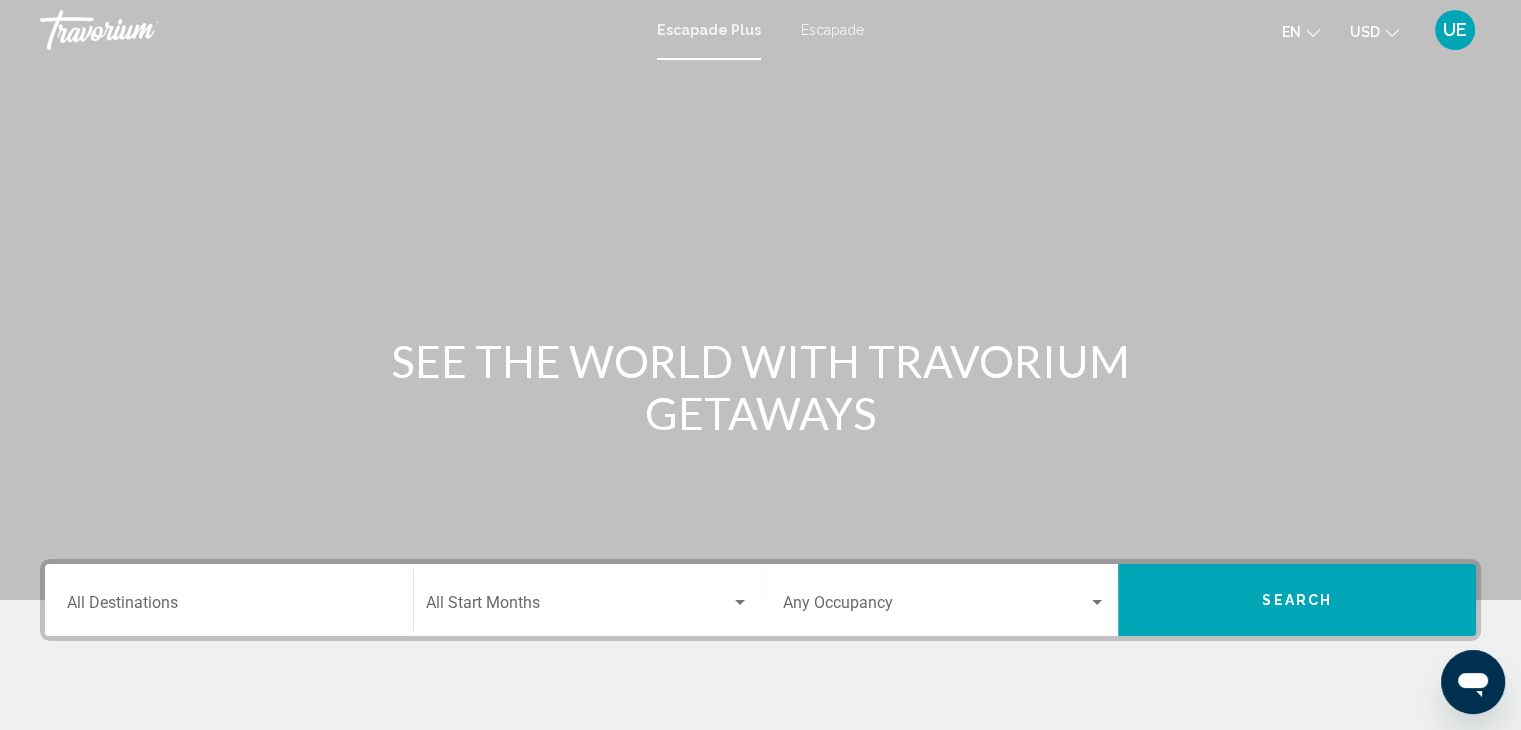 click 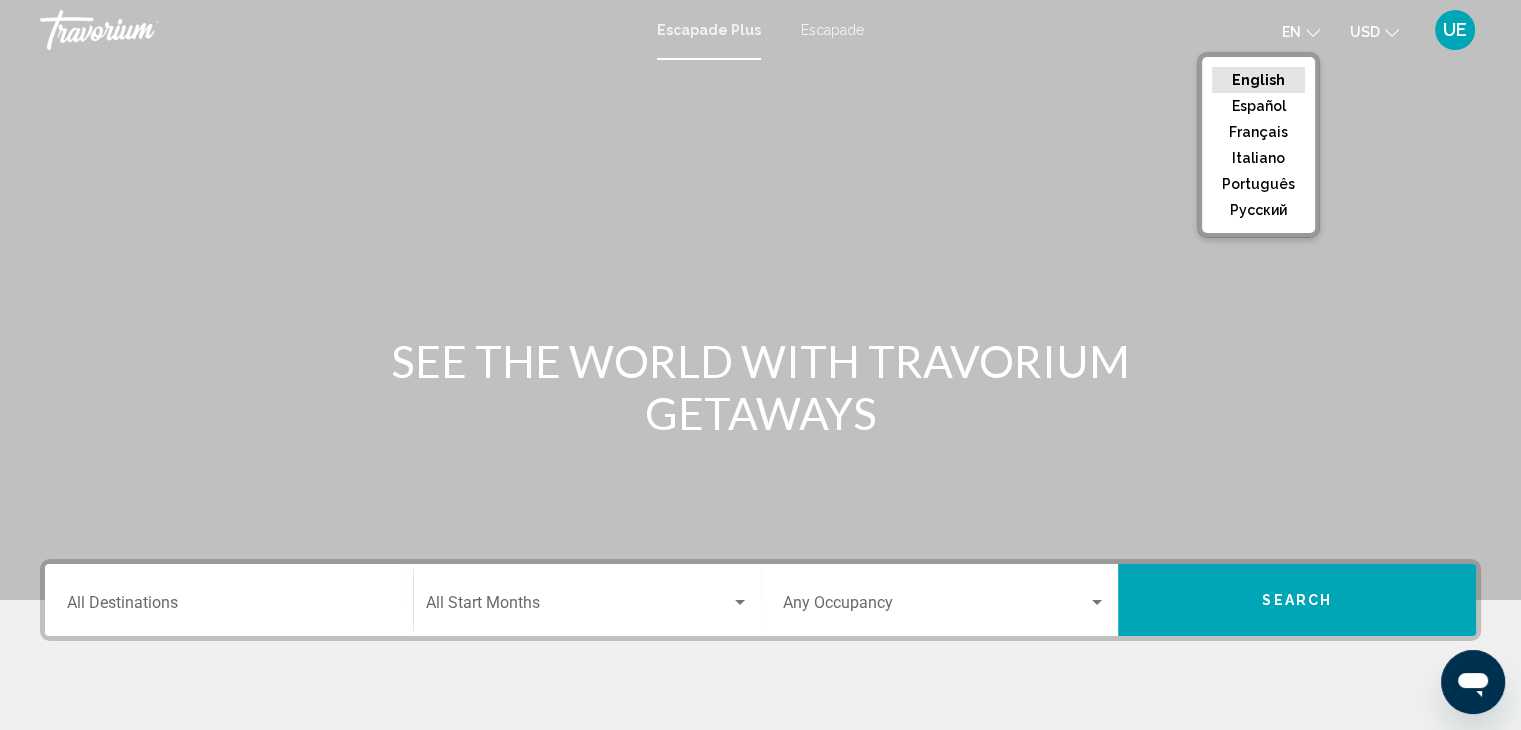 click at bounding box center [760, 300] 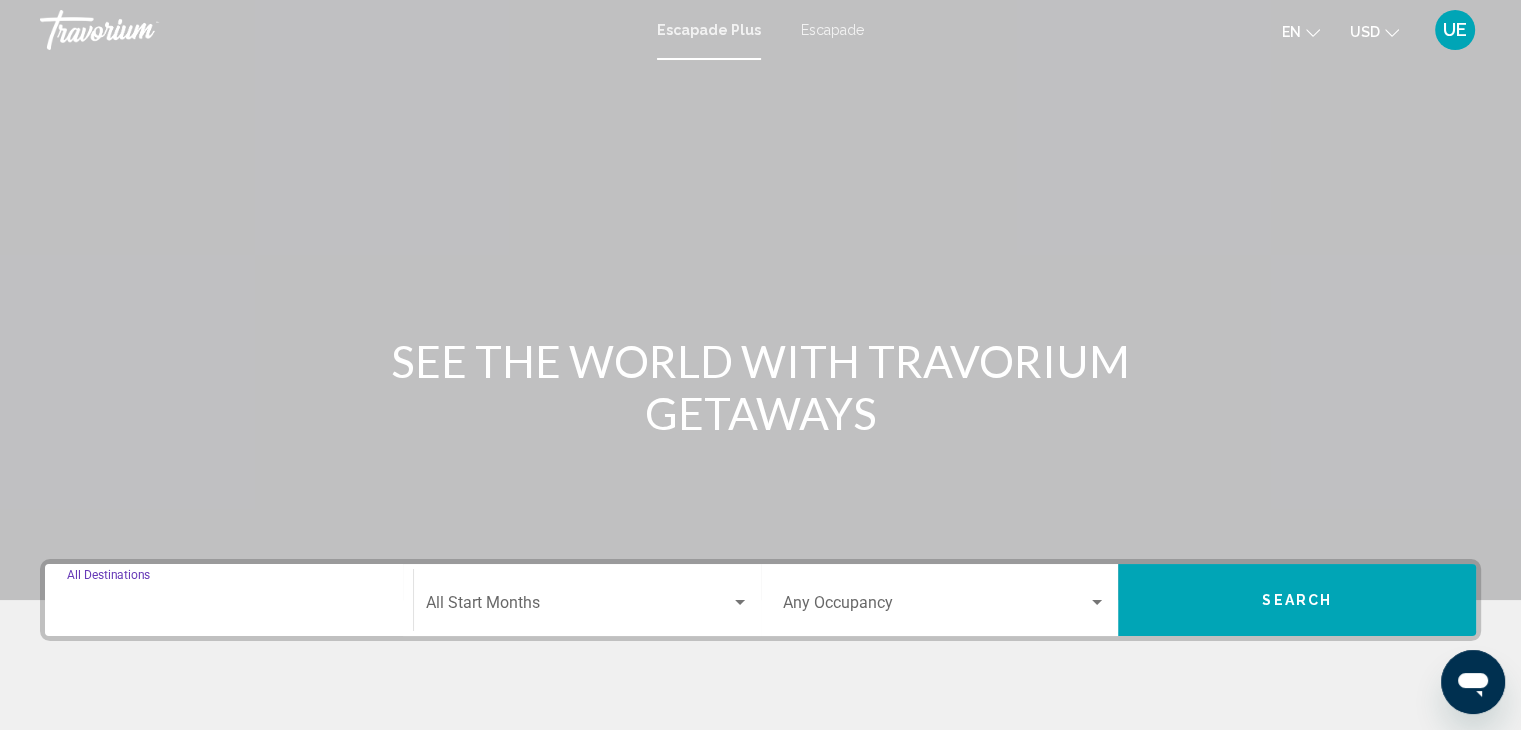 click on "Destination All Destinations" at bounding box center (229, 607) 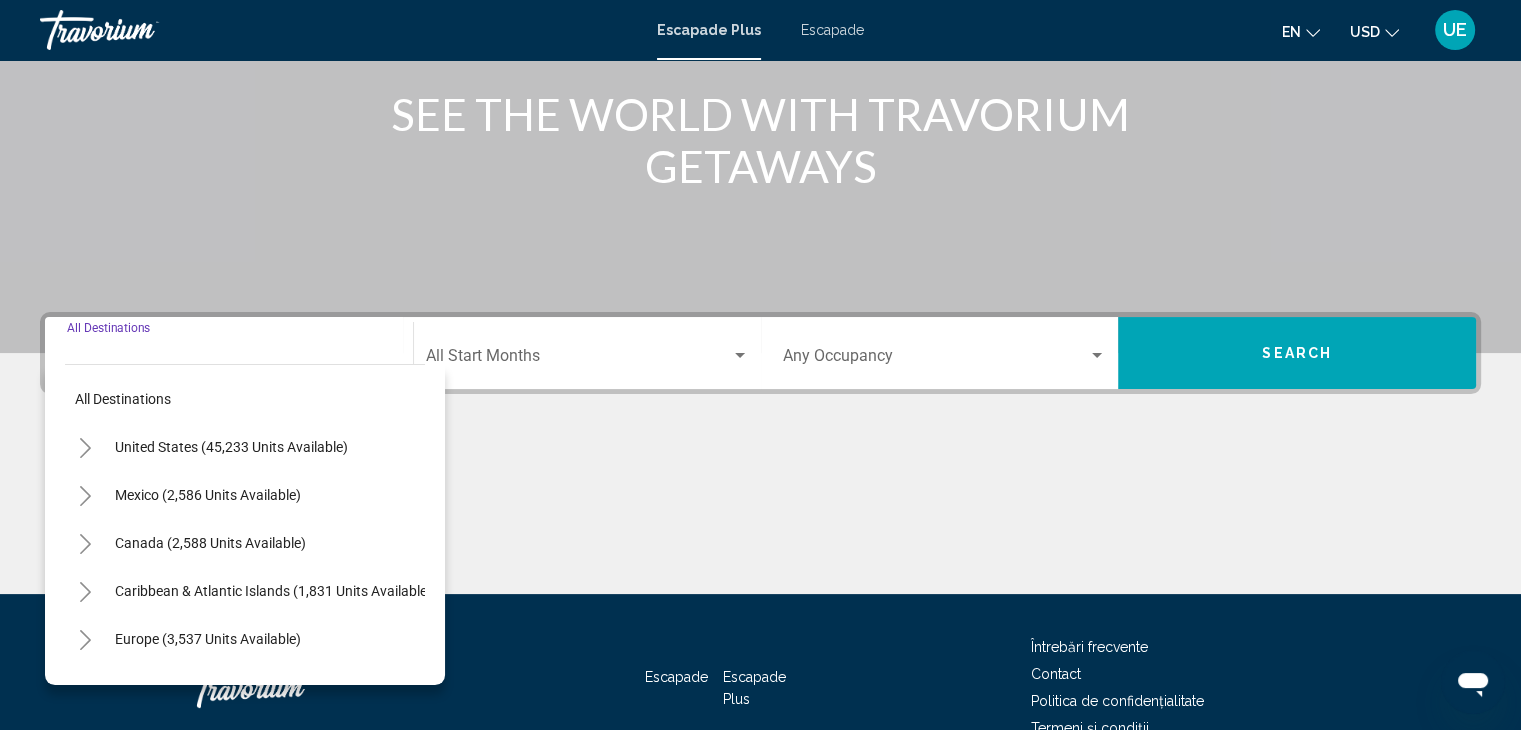 scroll, scrollTop: 356, scrollLeft: 0, axis: vertical 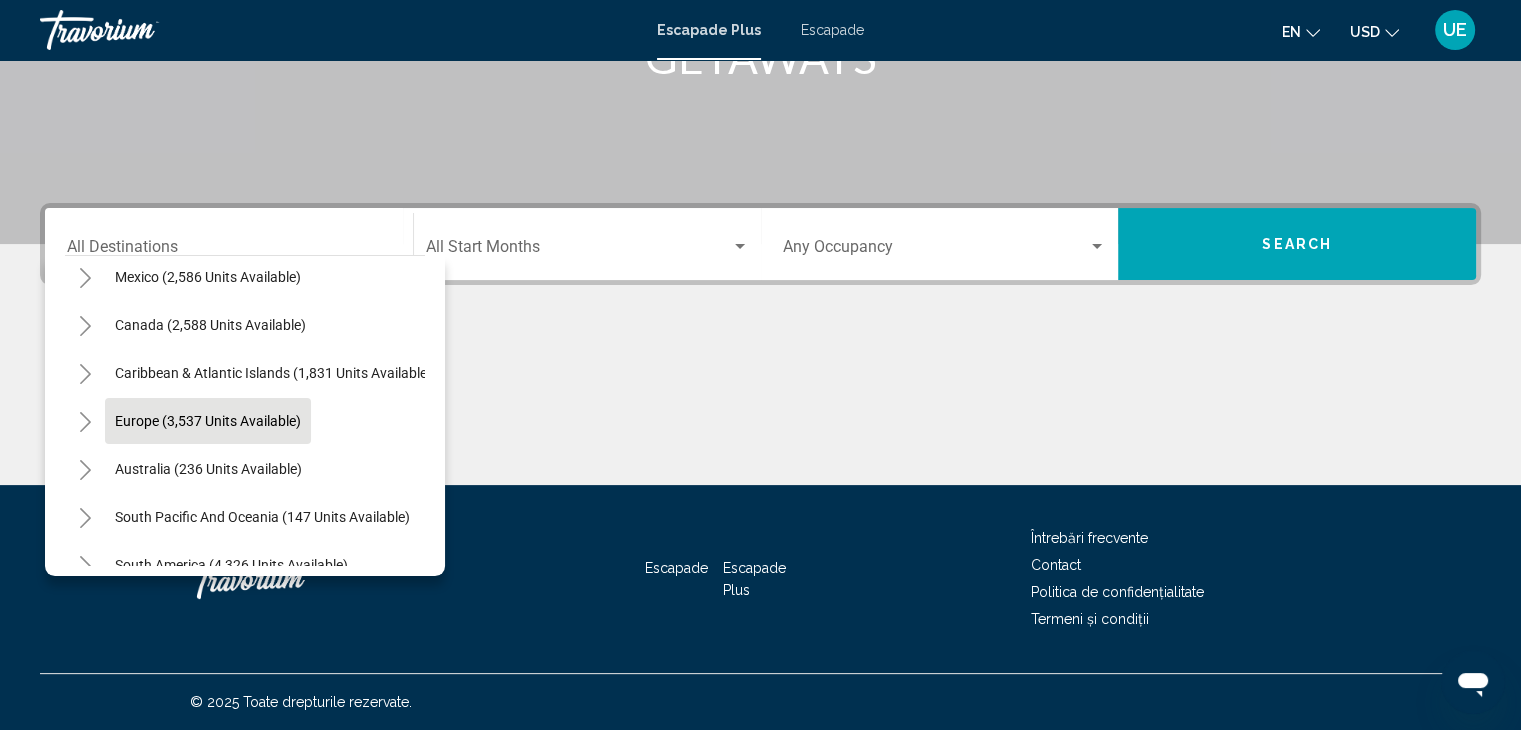 click on "Europe (3,537 units available)" at bounding box center (208, 469) 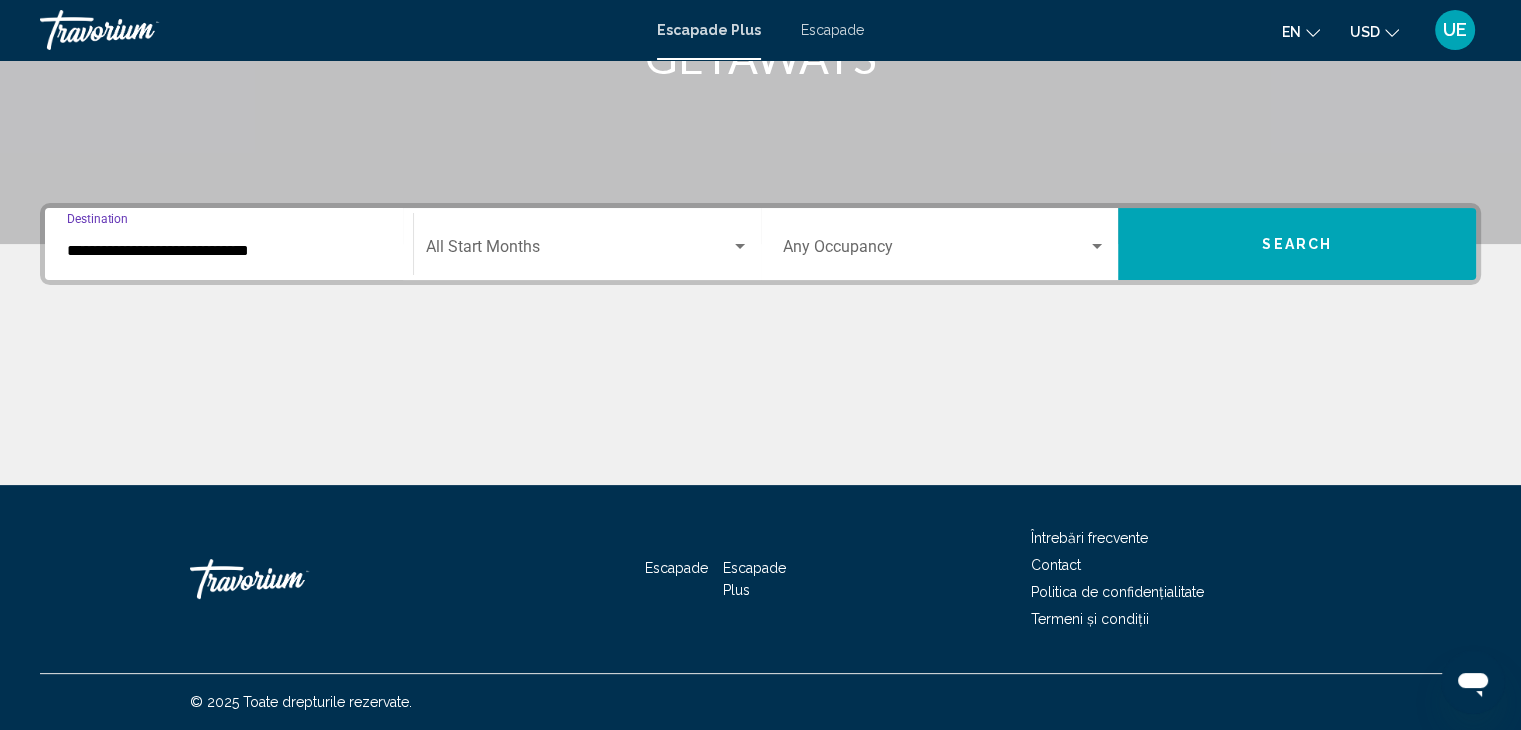 click on "**********" at bounding box center (229, 251) 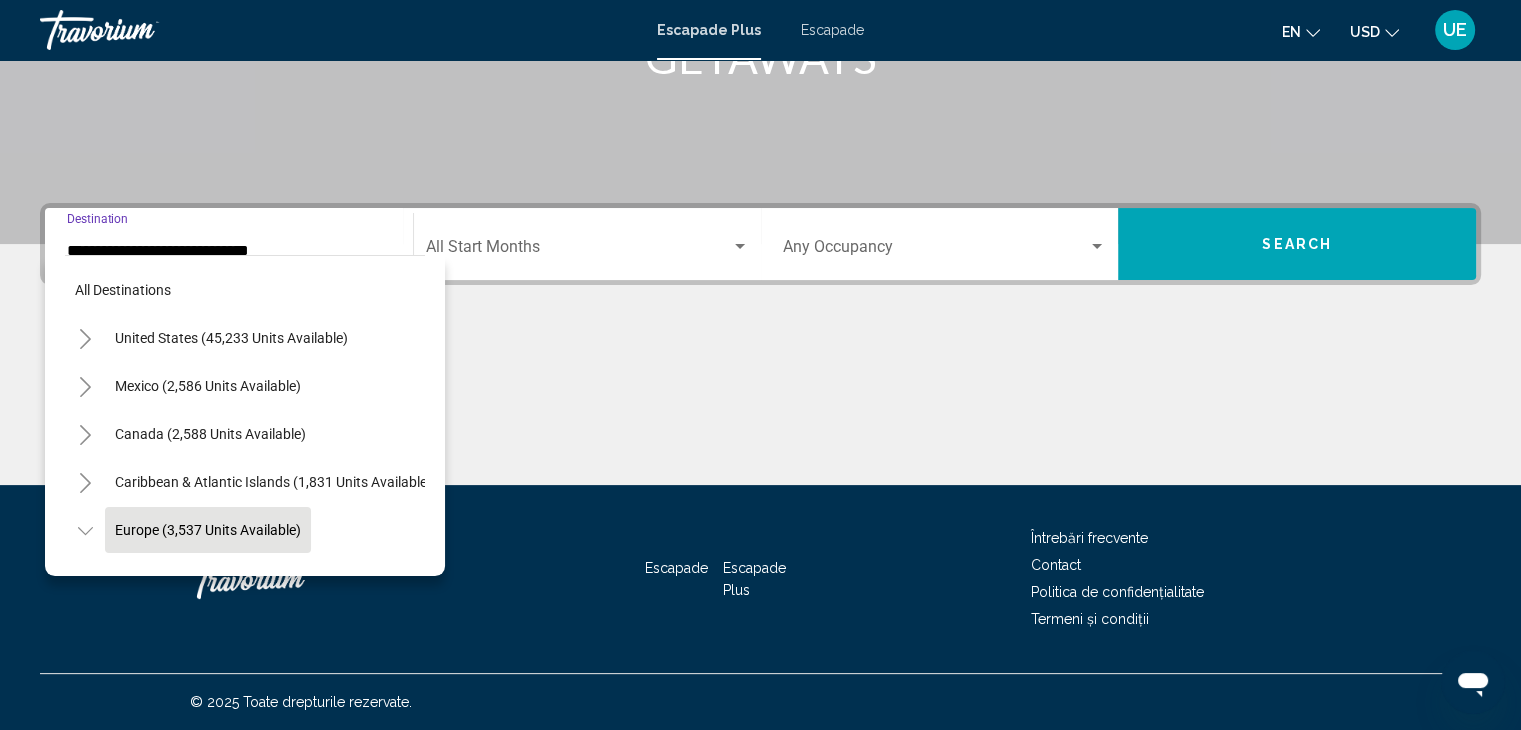 scroll, scrollTop: 126, scrollLeft: 0, axis: vertical 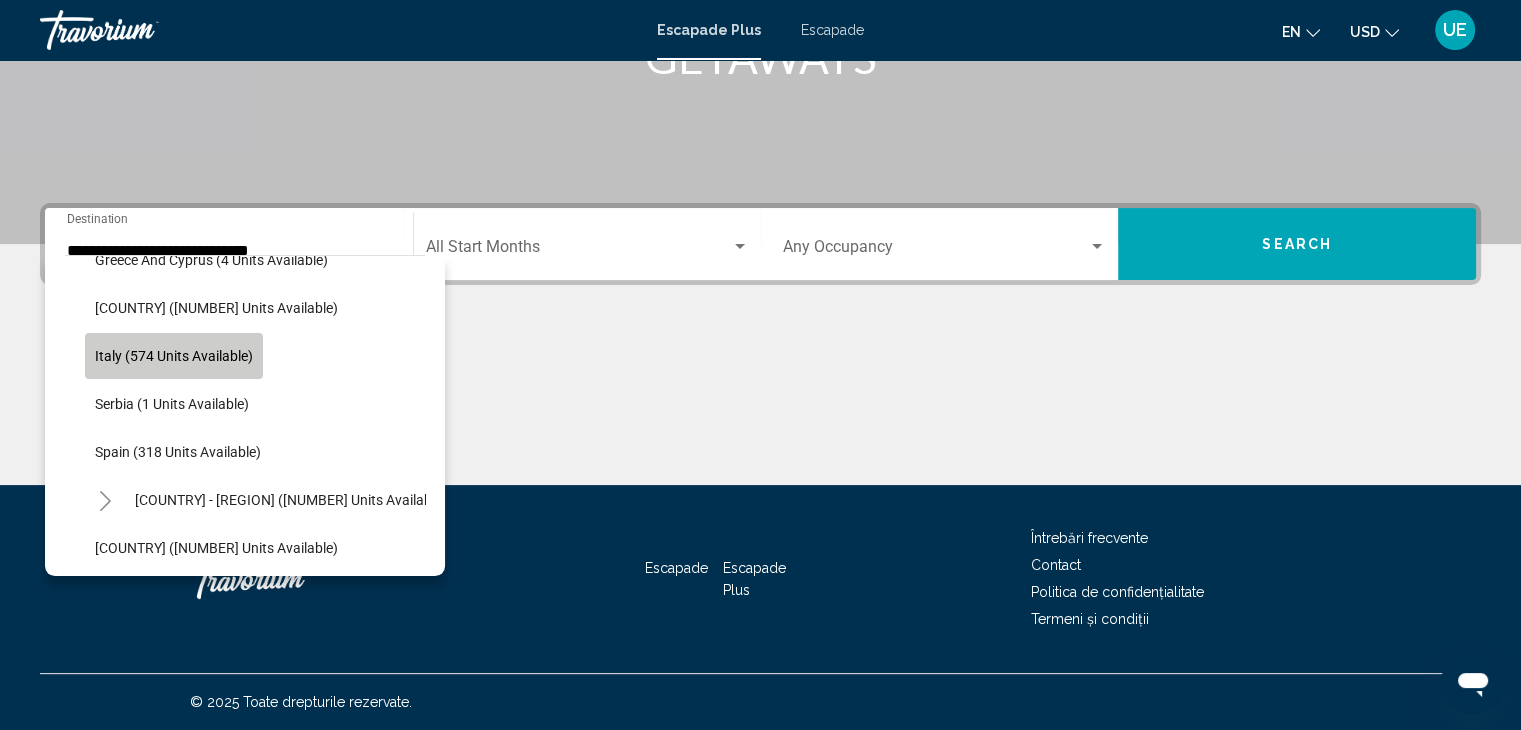 click on "Italy (574 units available)" 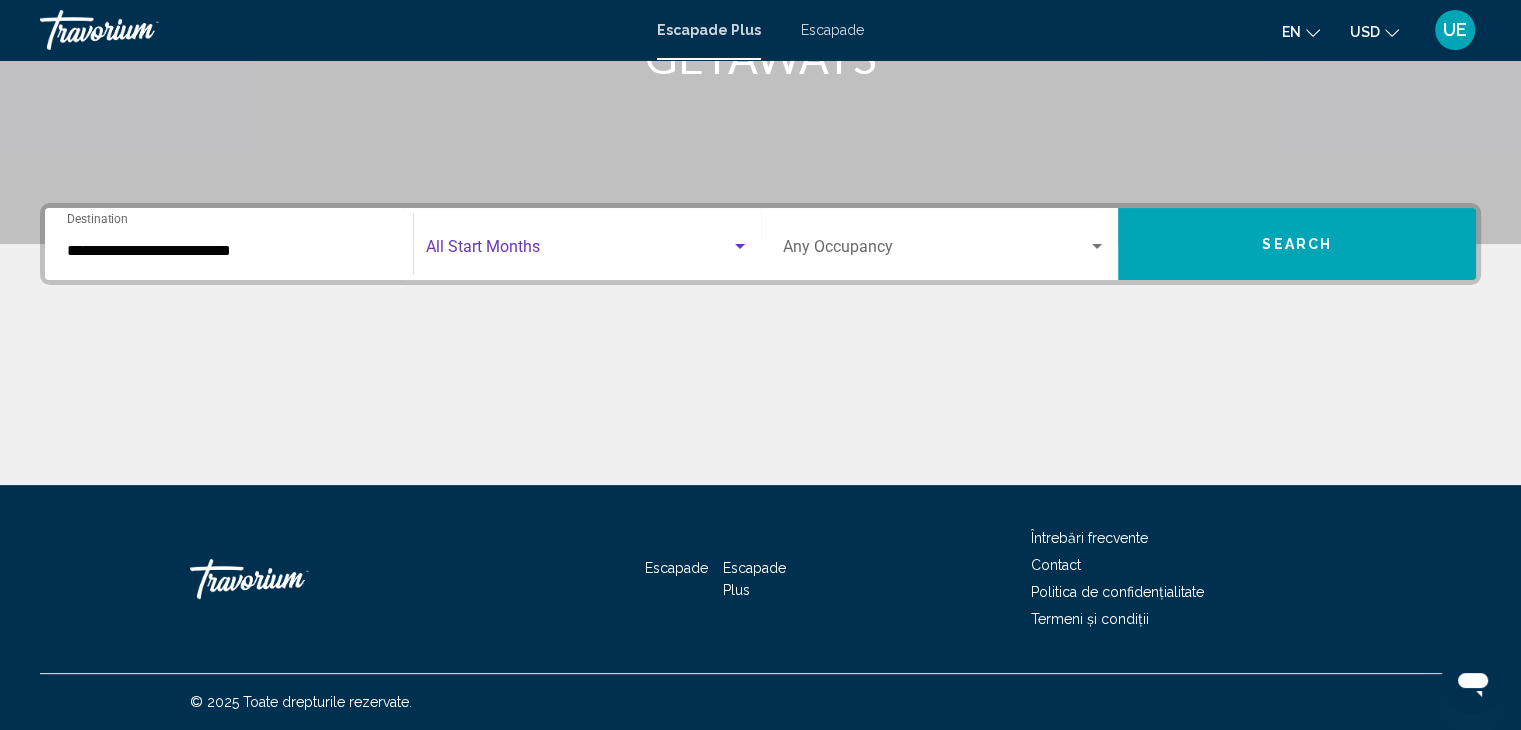click at bounding box center [740, 246] 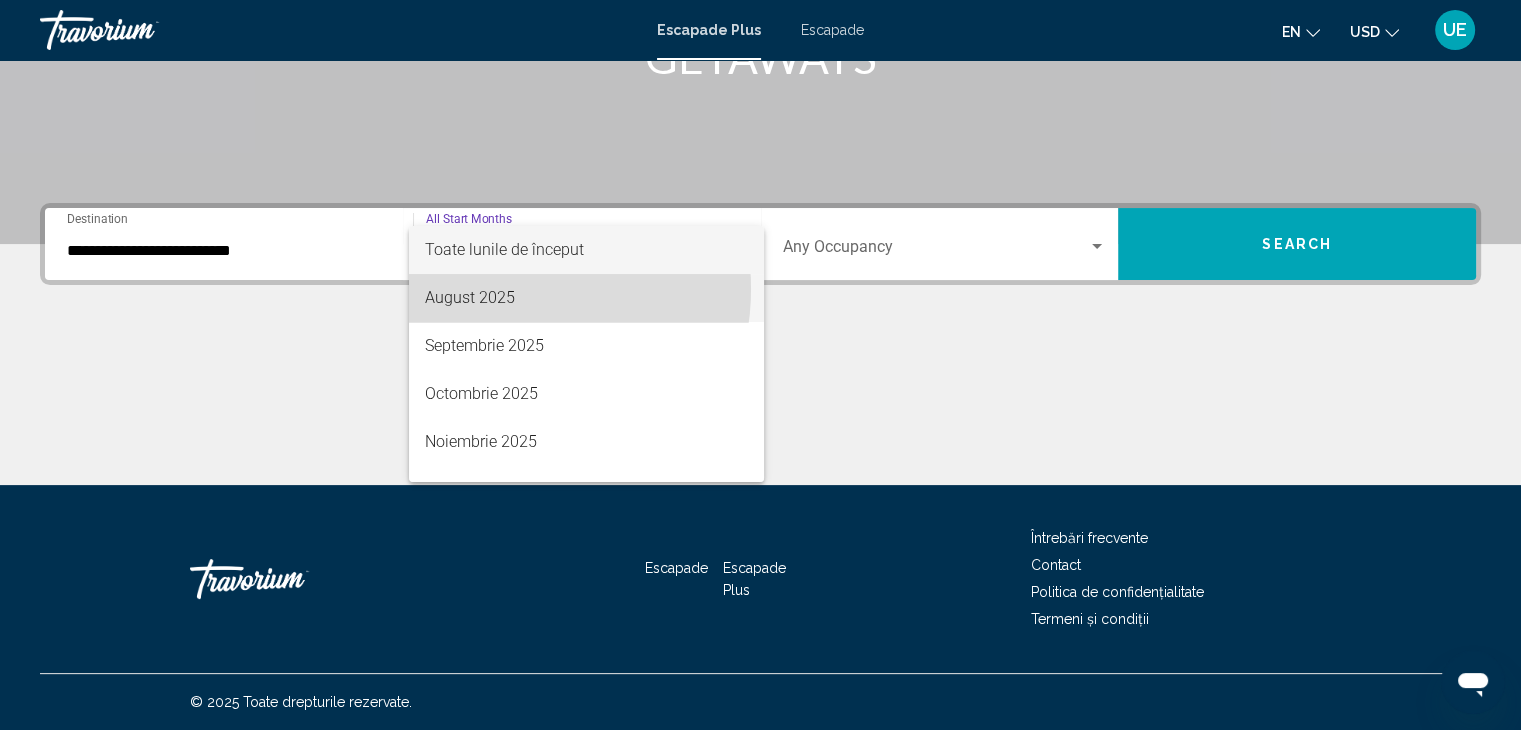 click on "August 2025" at bounding box center (470, 297) 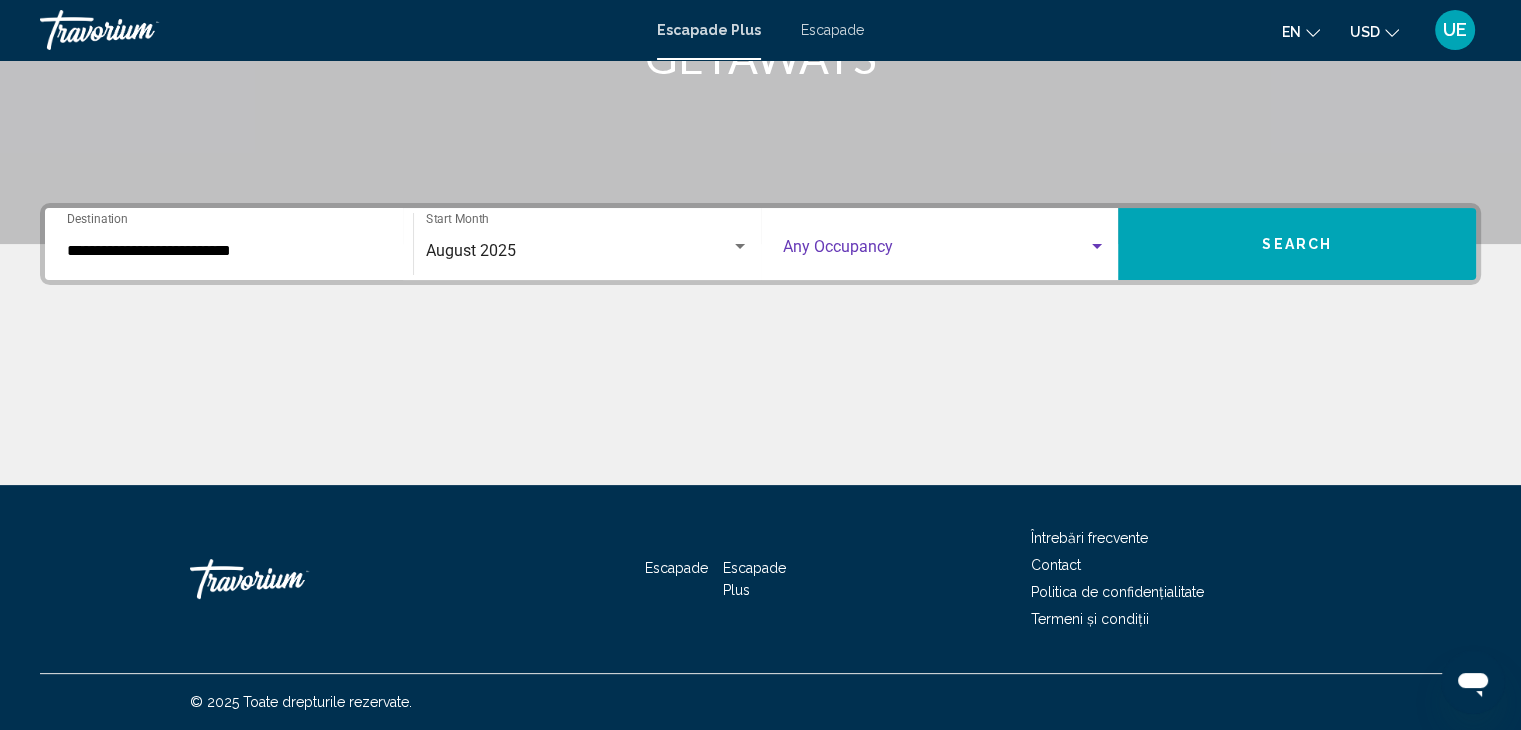 click at bounding box center (1097, 246) 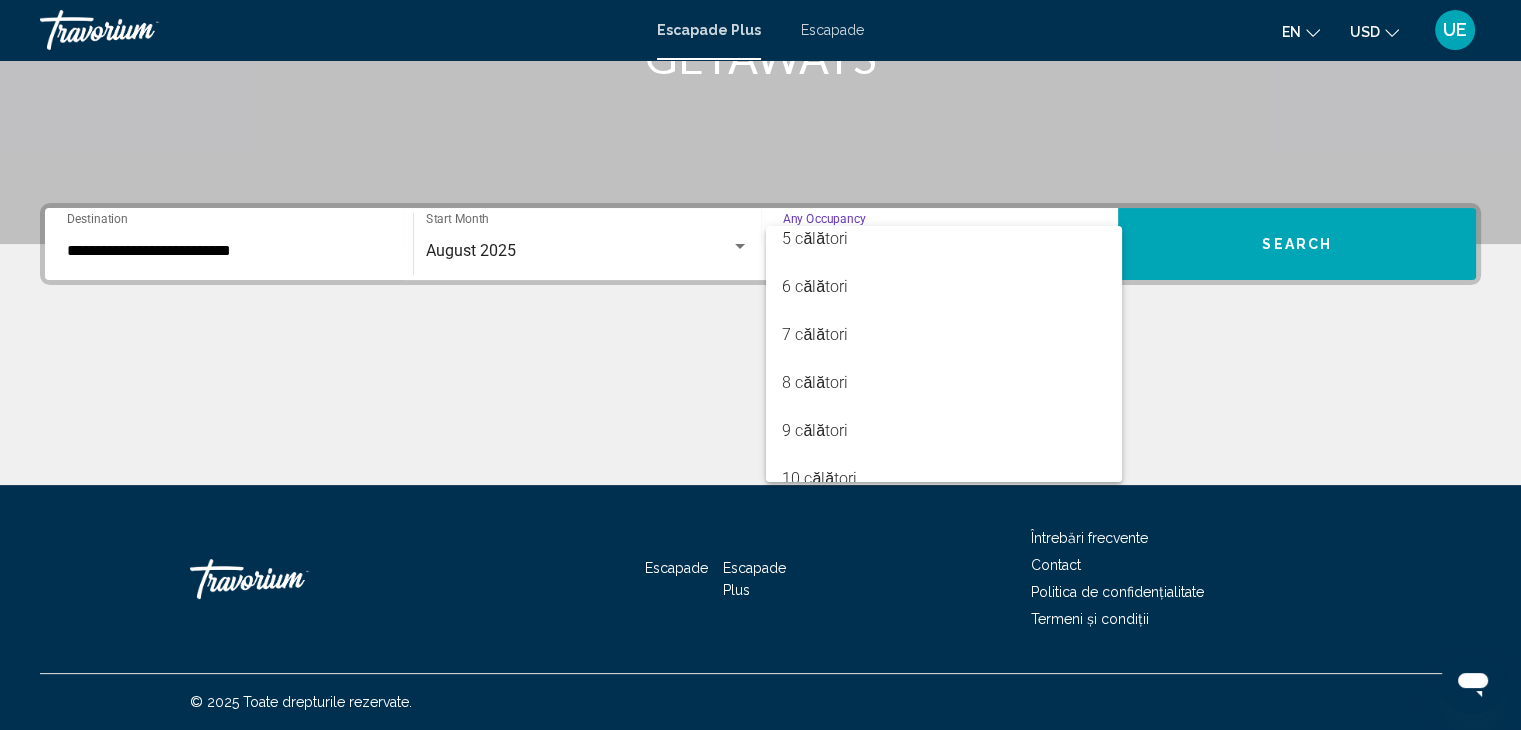 scroll, scrollTop: 224, scrollLeft: 0, axis: vertical 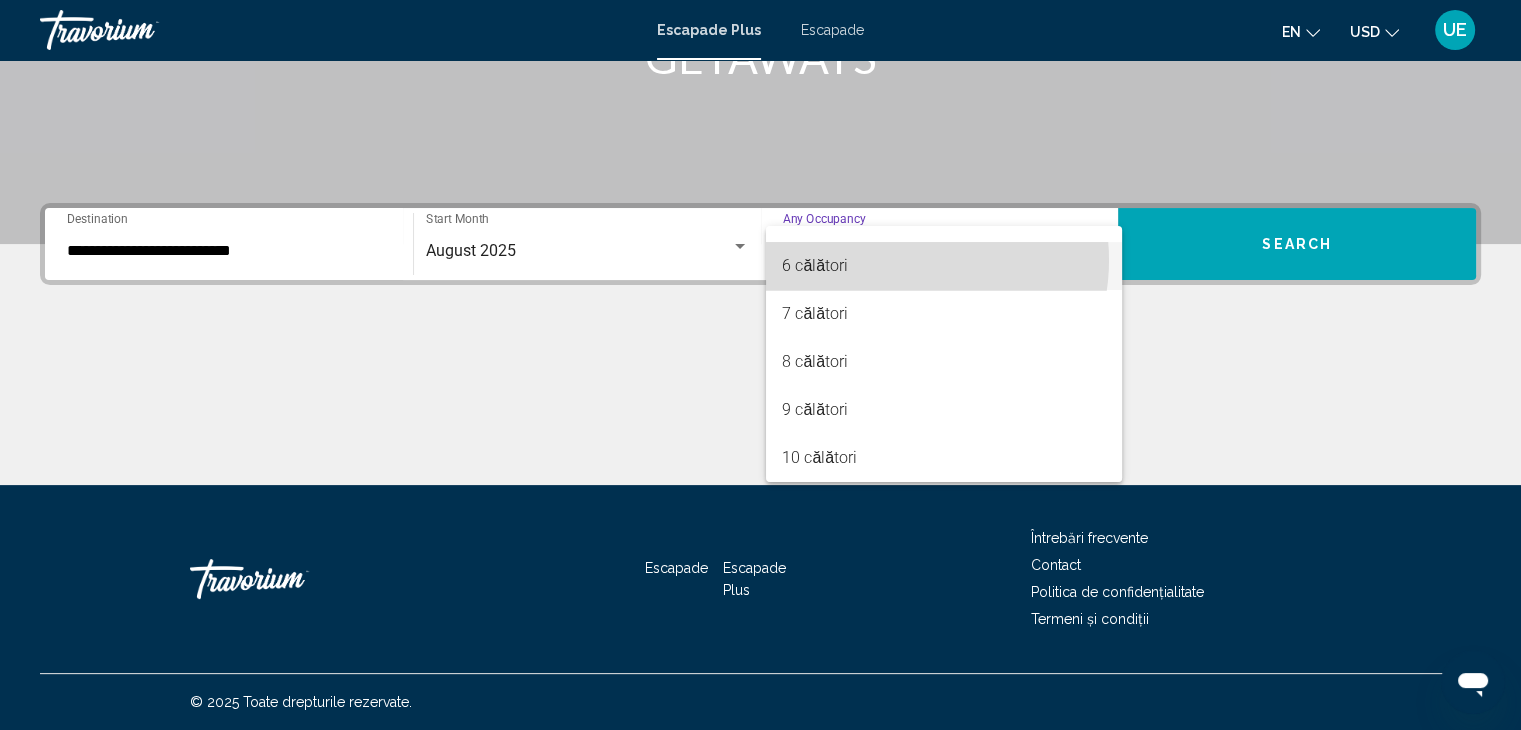 click on "6 călători" at bounding box center (944, 266) 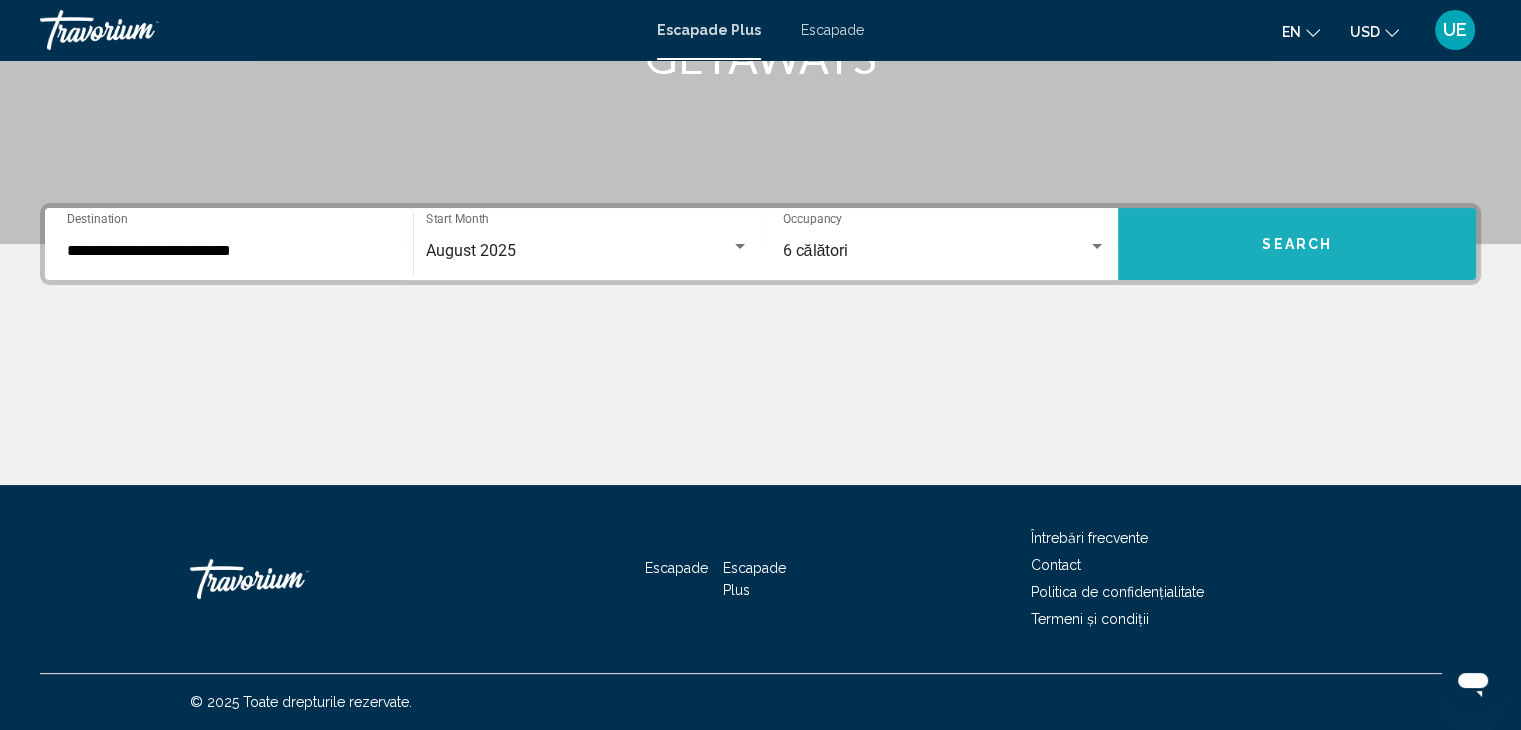 click on "Search" at bounding box center [1297, 244] 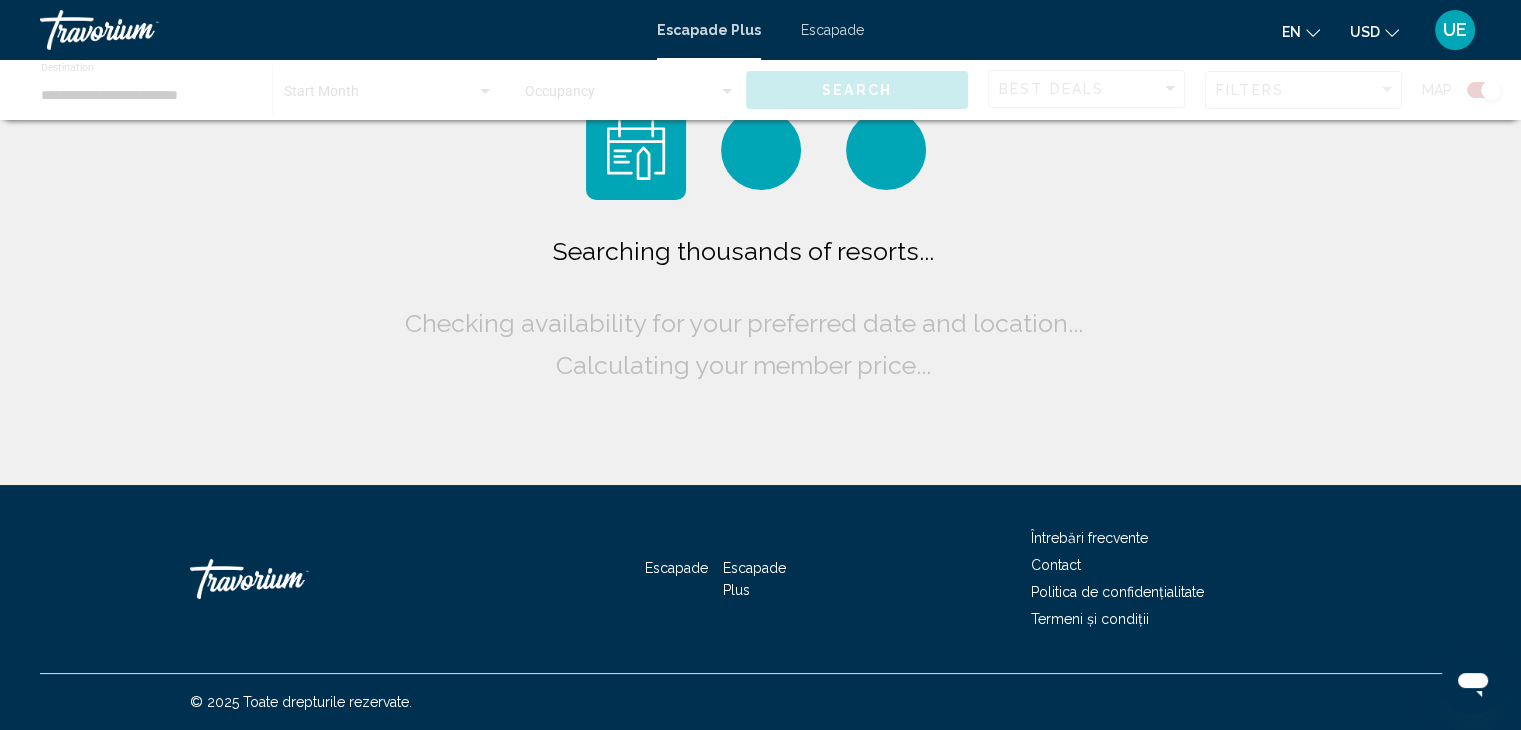 scroll, scrollTop: 0, scrollLeft: 0, axis: both 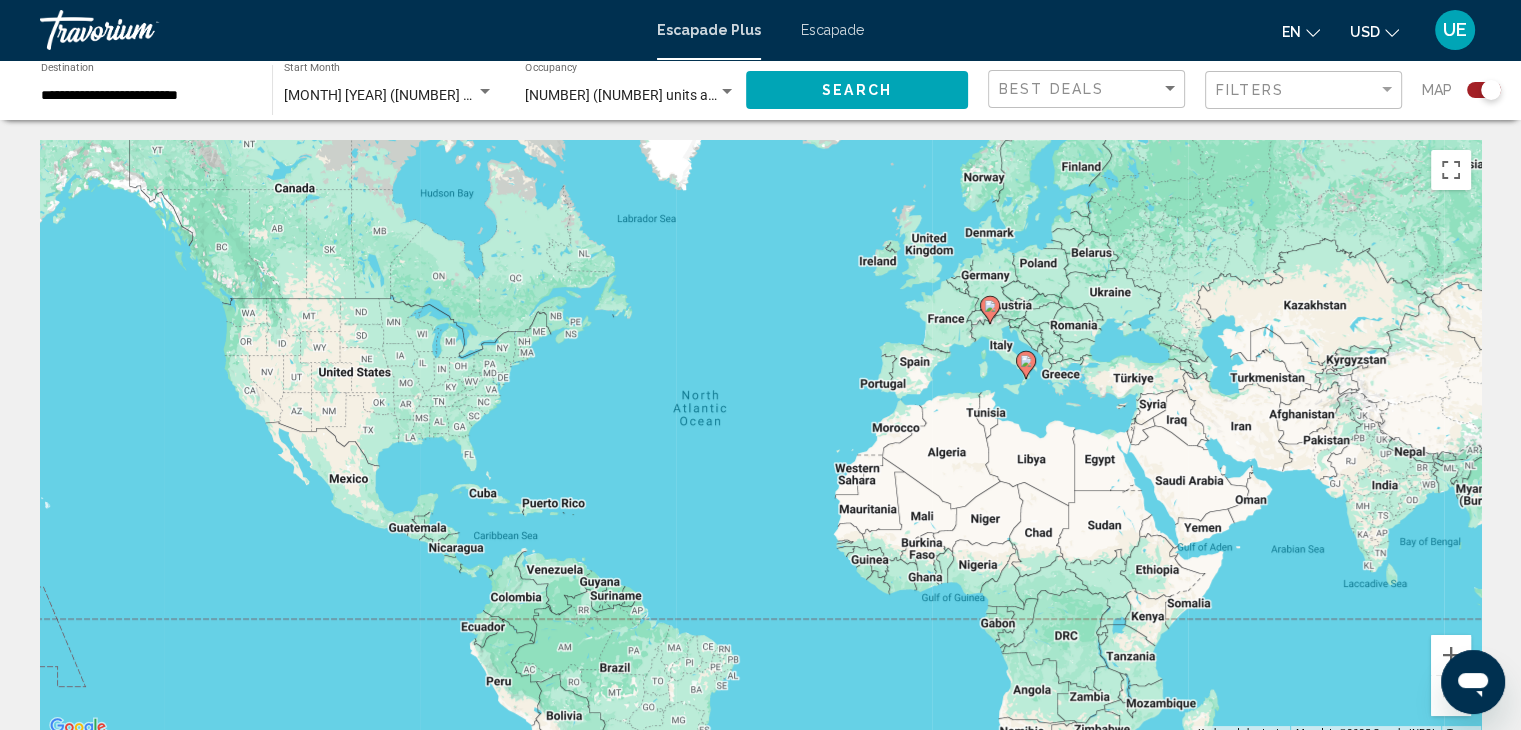 click on "To activate drag with keyboard, press Alt + Enter. Once in keyboard drag state, use the arrow keys to move the marker. To complete the drag, press the Enter key. To cancel, press Escape." at bounding box center (760, 440) 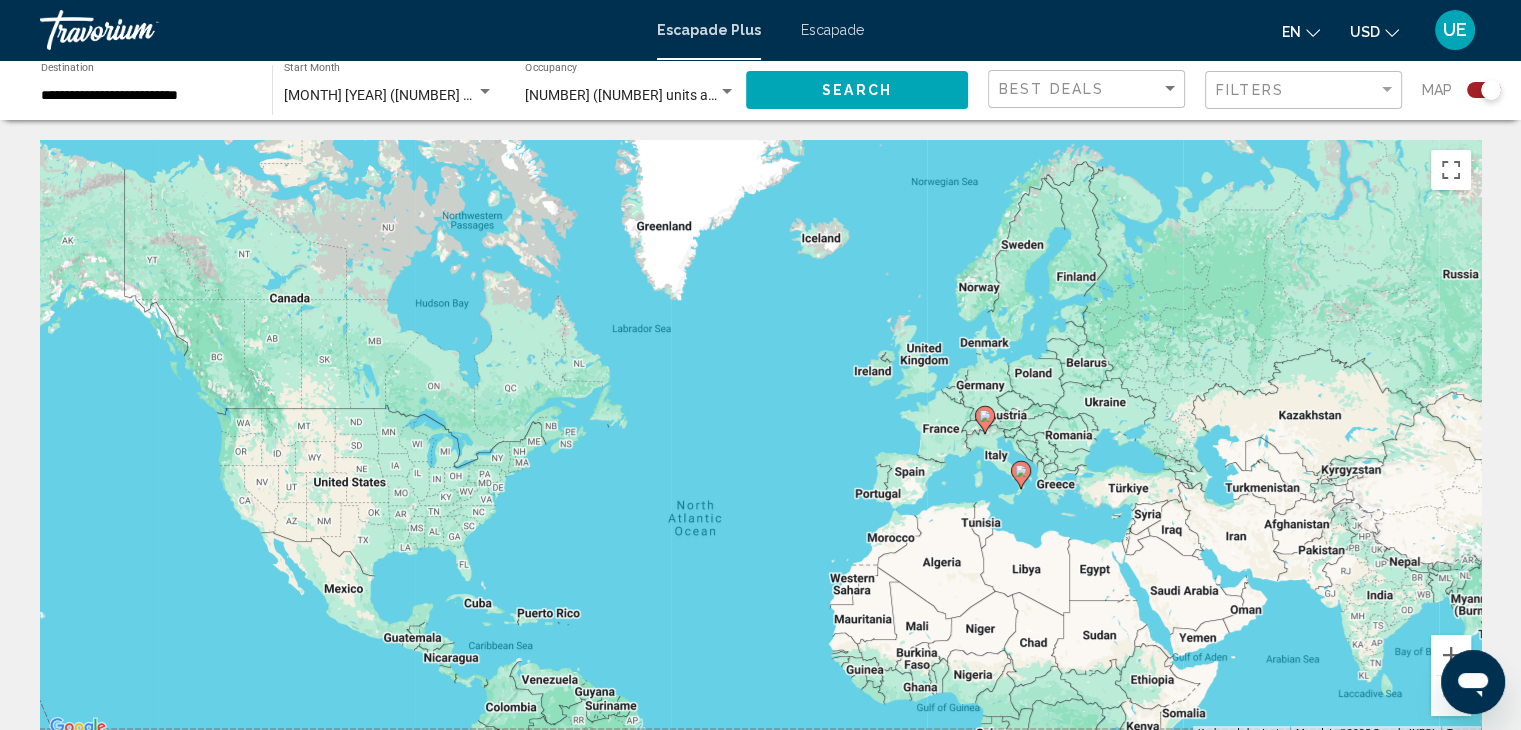 drag, startPoint x: 1207, startPoint y: 409, endPoint x: 1220, endPoint y: 497, distance: 88.95505 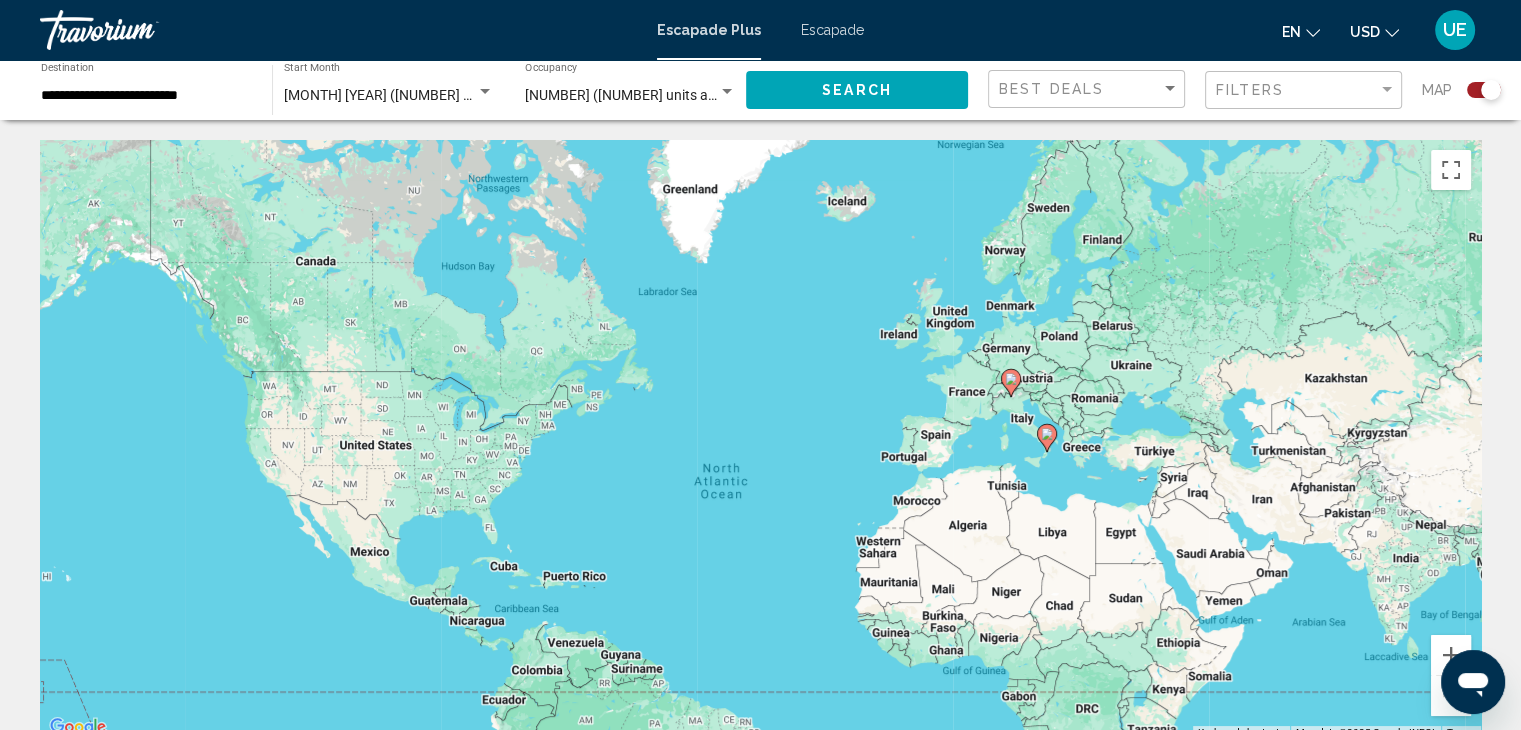 drag, startPoint x: 1264, startPoint y: 393, endPoint x: 1276, endPoint y: 377, distance: 20 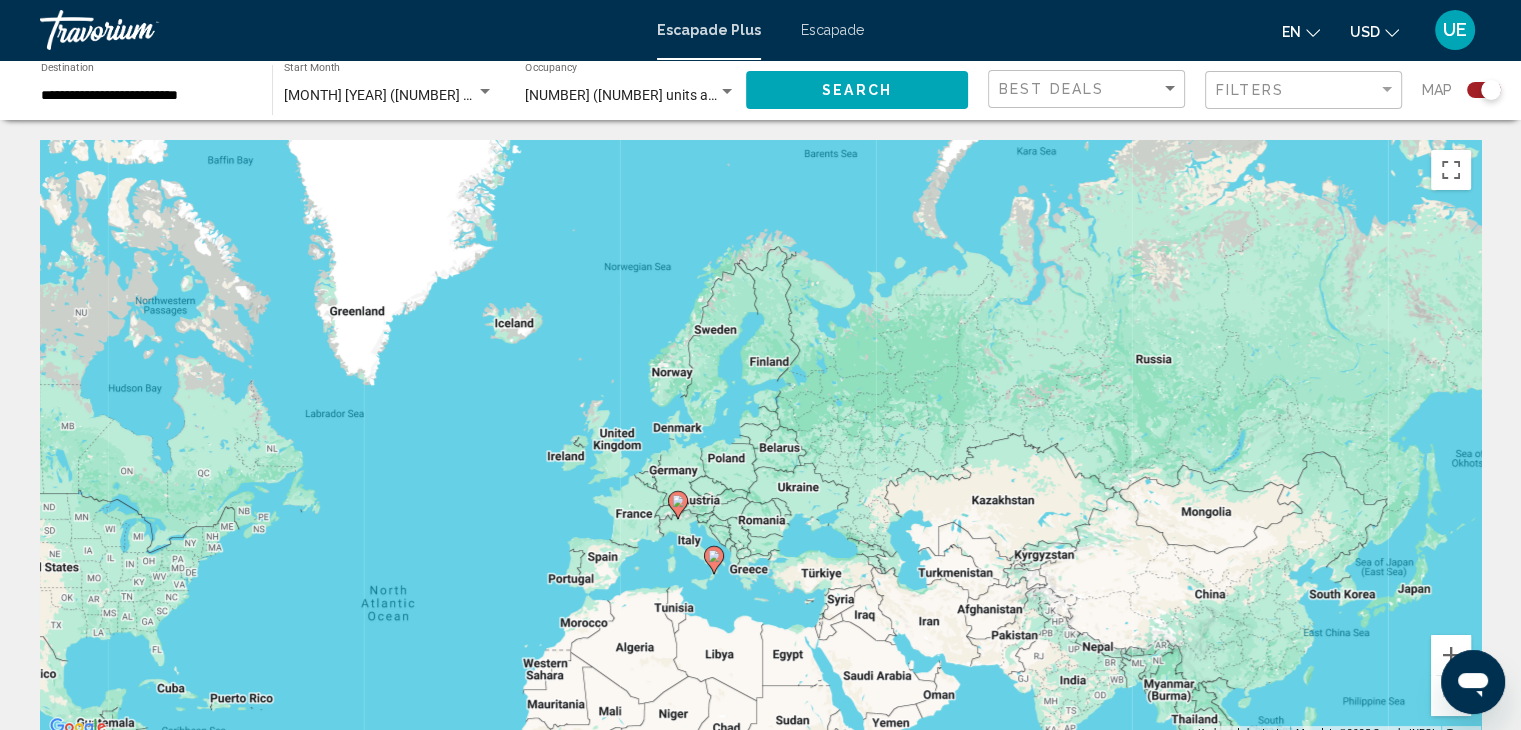 drag, startPoint x: 910, startPoint y: 201, endPoint x: 583, endPoint y: 313, distance: 345.64865 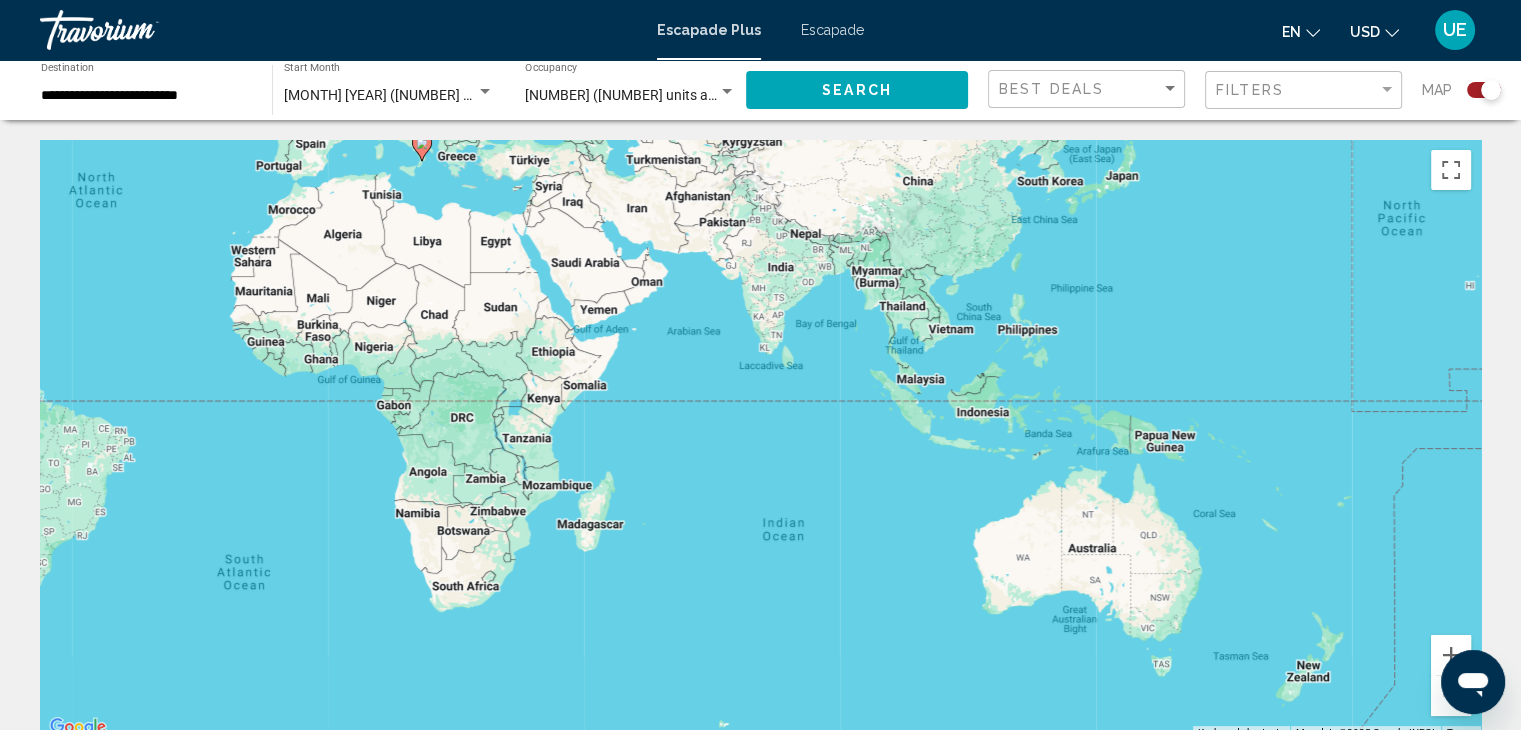 drag, startPoint x: 583, startPoint y: 313, endPoint x: 219, endPoint y: -87, distance: 540.829 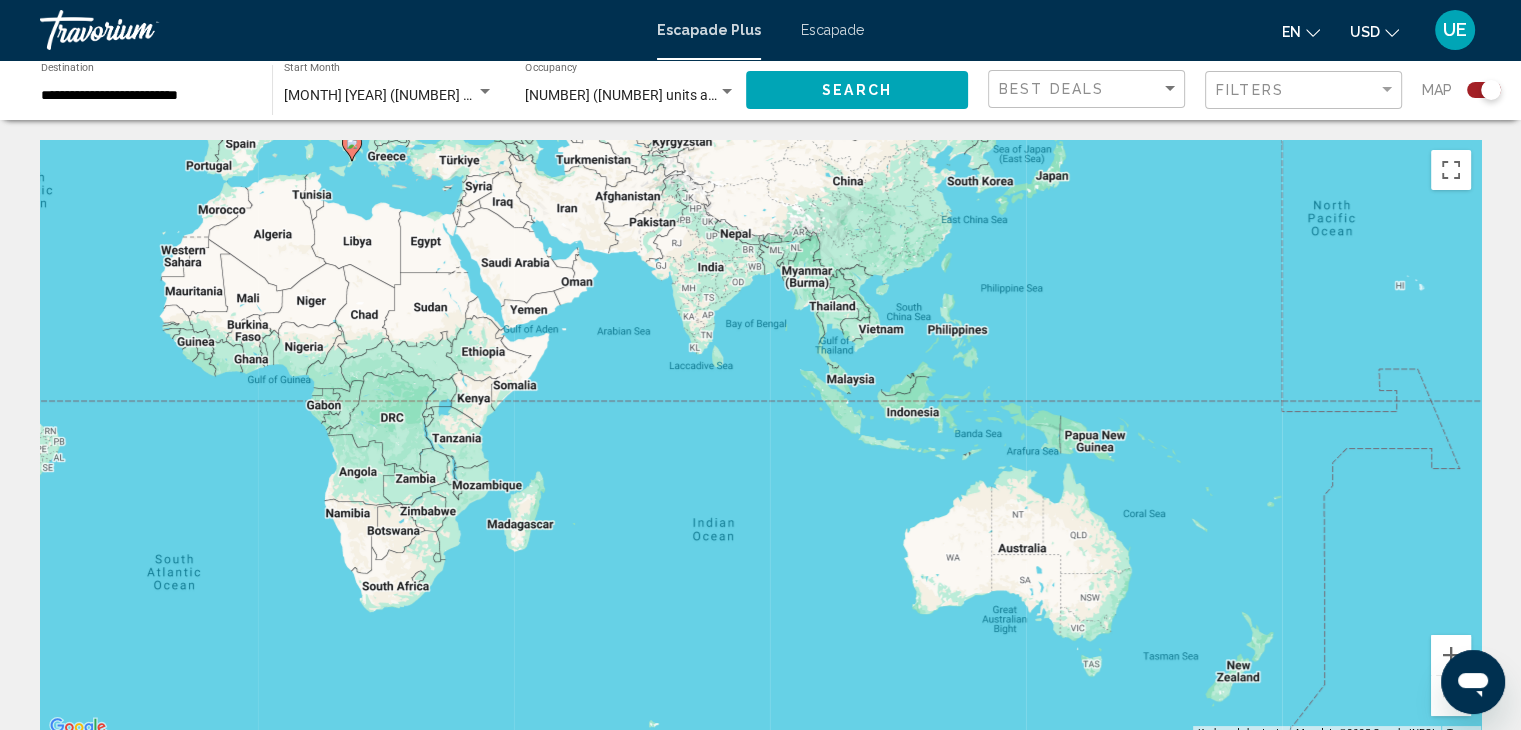 drag, startPoint x: 219, startPoint y: -87, endPoint x: 618, endPoint y: 409, distance: 636.5666 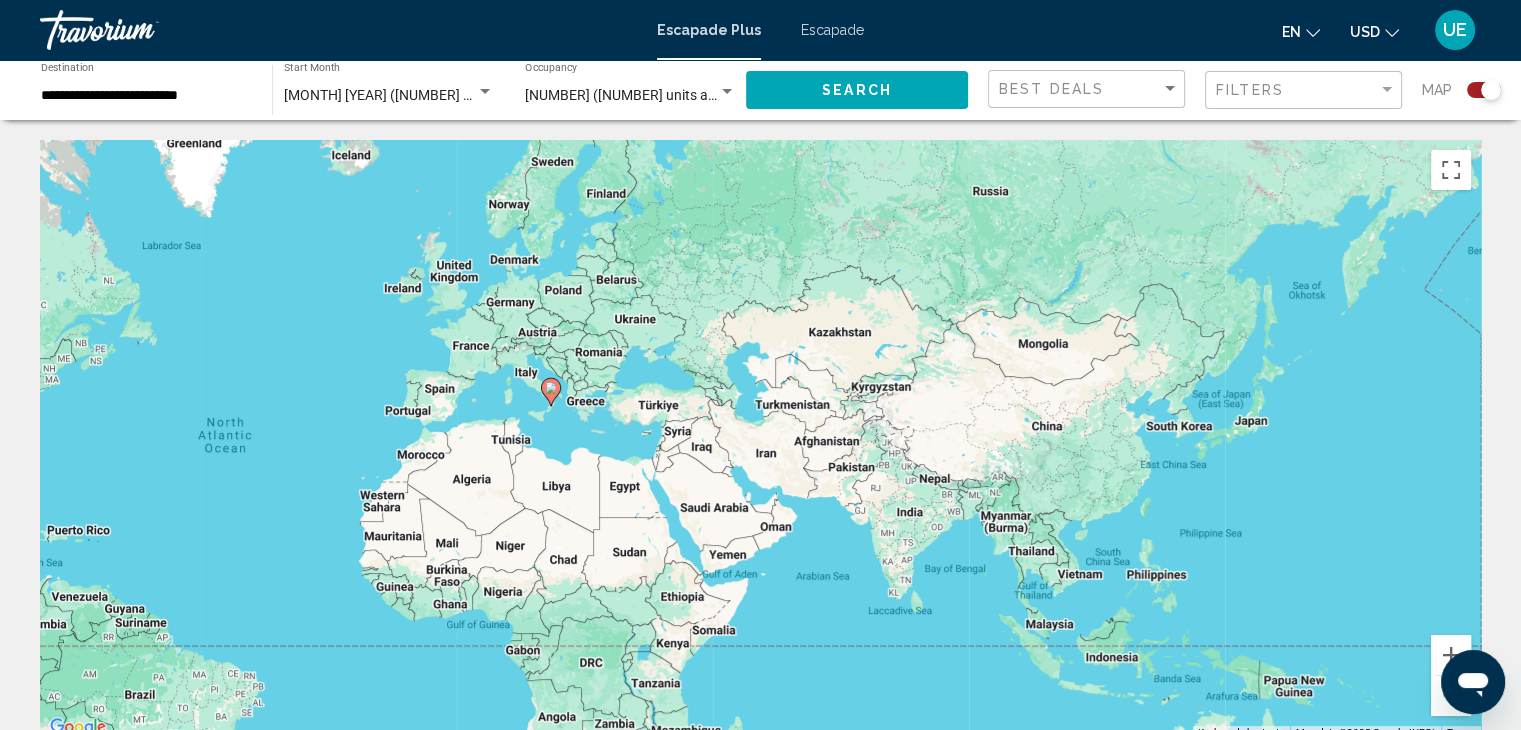 drag, startPoint x: 401, startPoint y: 292, endPoint x: 636, endPoint y: 566, distance: 360.9723 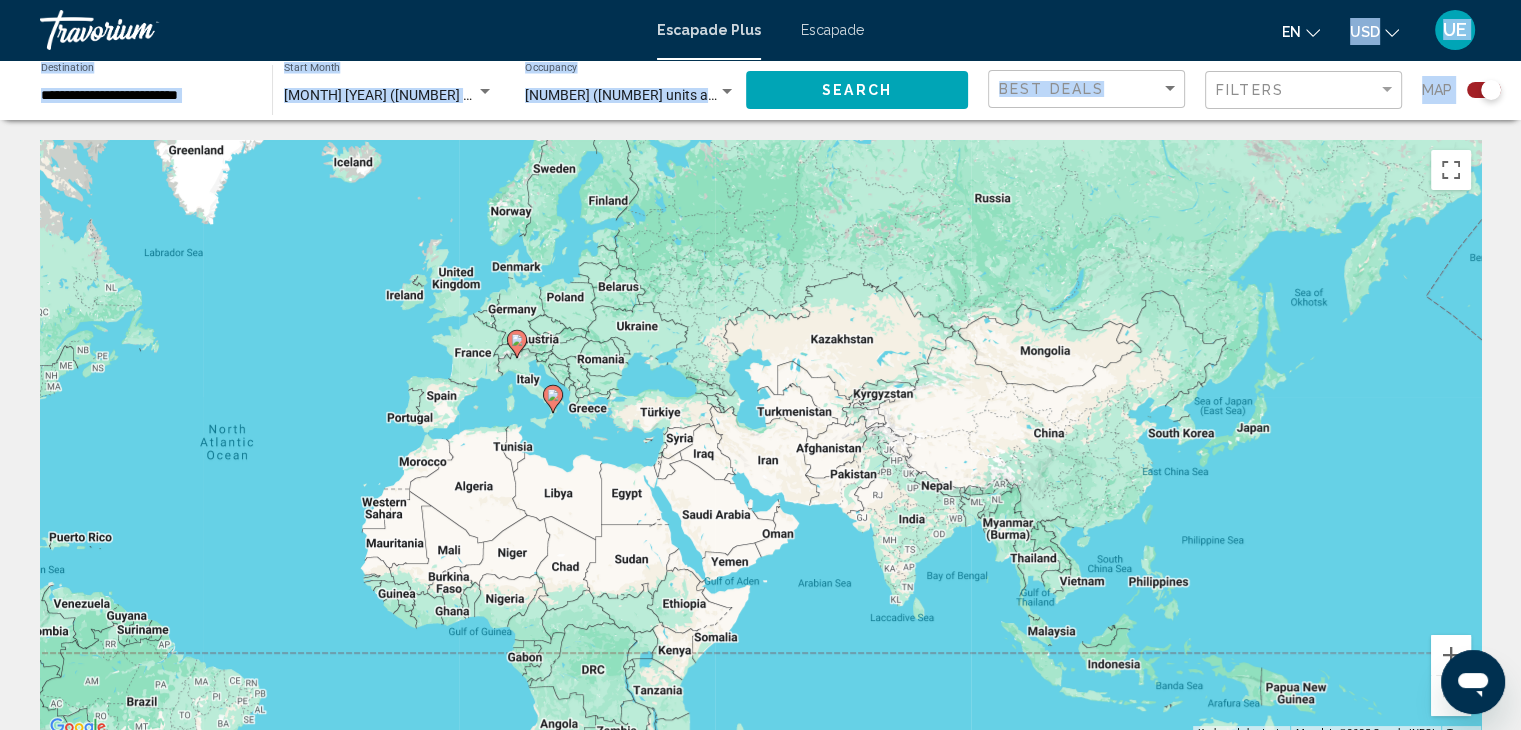 drag, startPoint x: 1336, startPoint y: 25, endPoint x: 620, endPoint y: 776, distance: 1037.6208 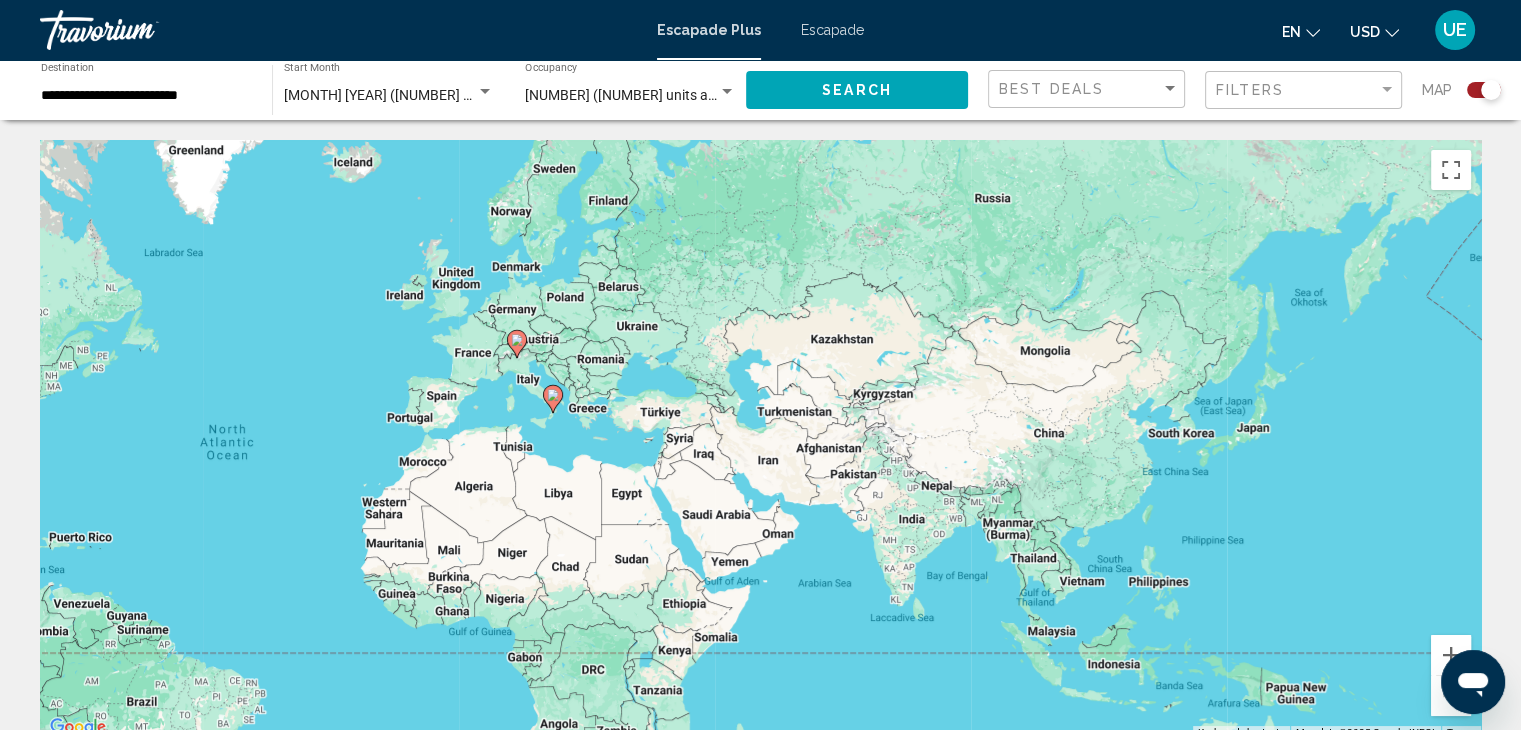 click on "To activate drag with keyboard, press Alt + Enter. Once in keyboard drag state, use the arrow keys to move the marker. To complete the drag, press the Enter key. To cancel, press Escape." at bounding box center (760, 440) 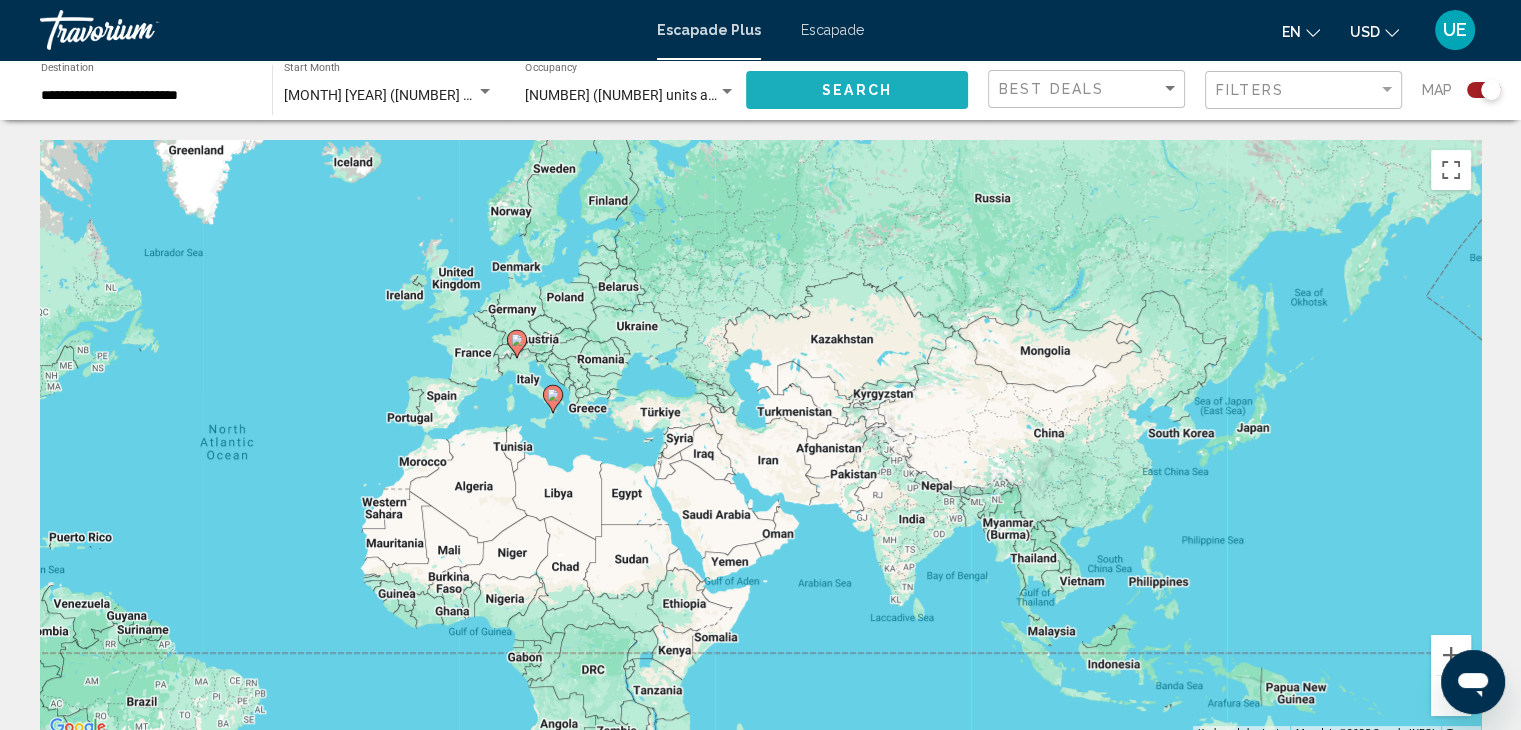 click on "Search" 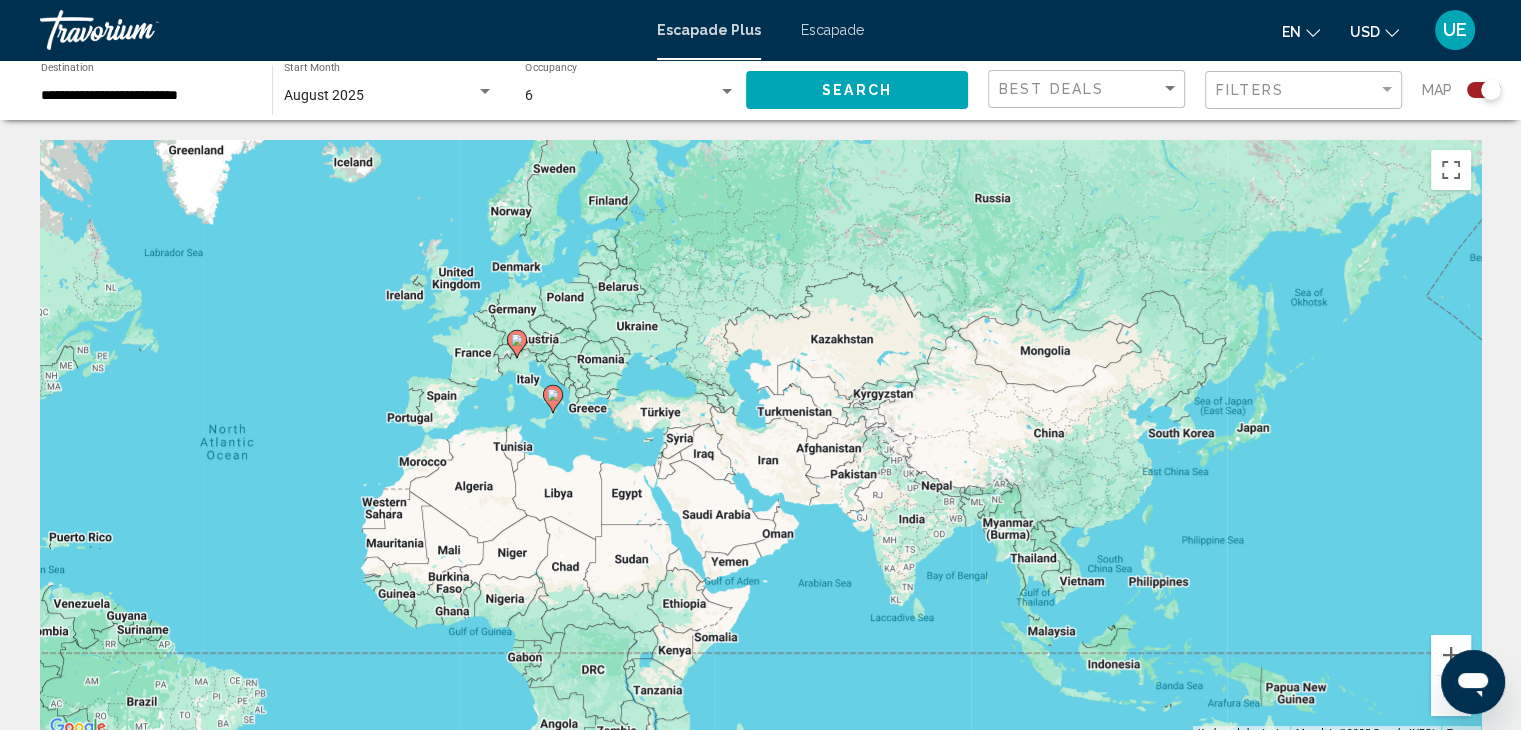 click on "To activate drag with keyboard, press Alt + Enter. Once in keyboard drag state, use the arrow keys to move the marker. To complete the drag, press the Enter key. To cancel, press Escape." at bounding box center (760, 440) 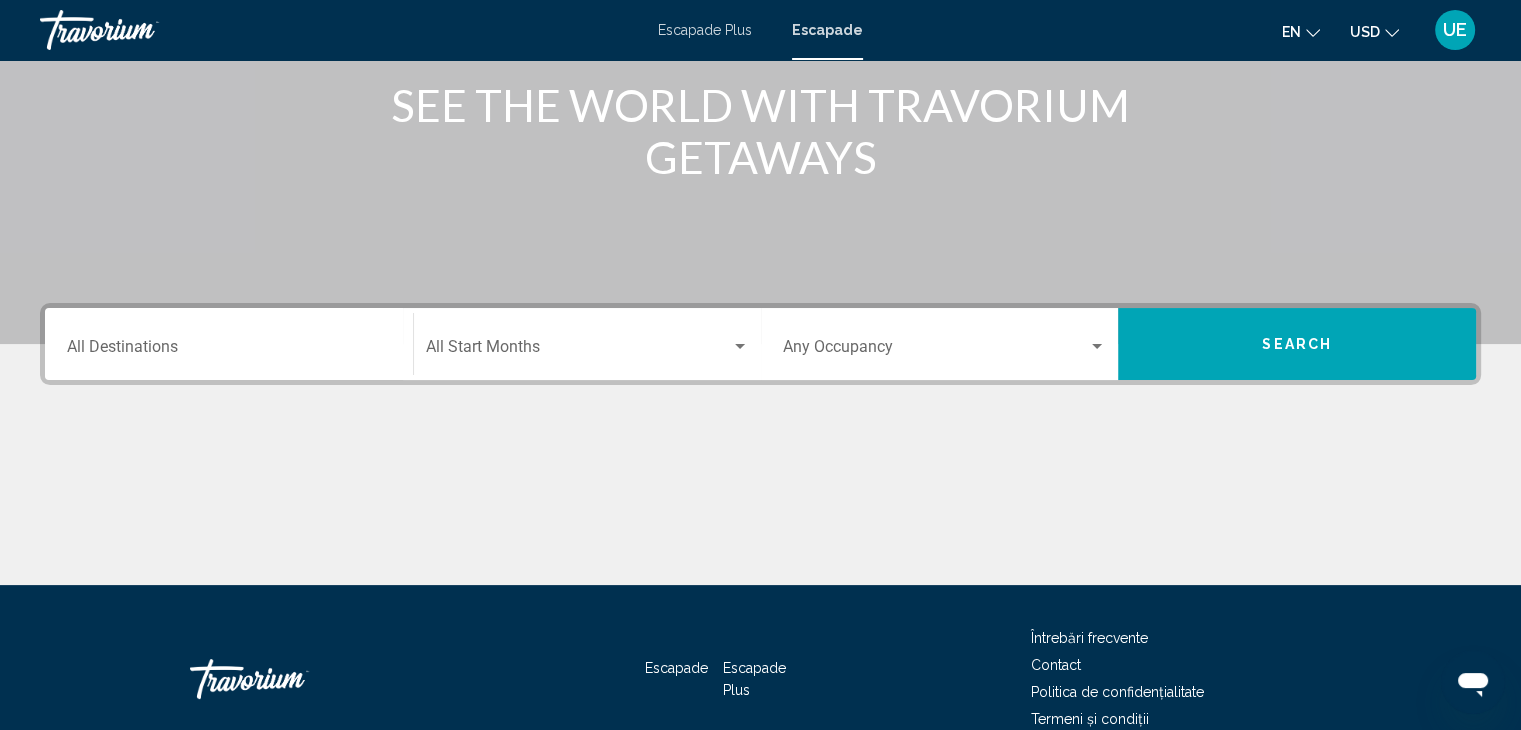 scroll, scrollTop: 285, scrollLeft: 0, axis: vertical 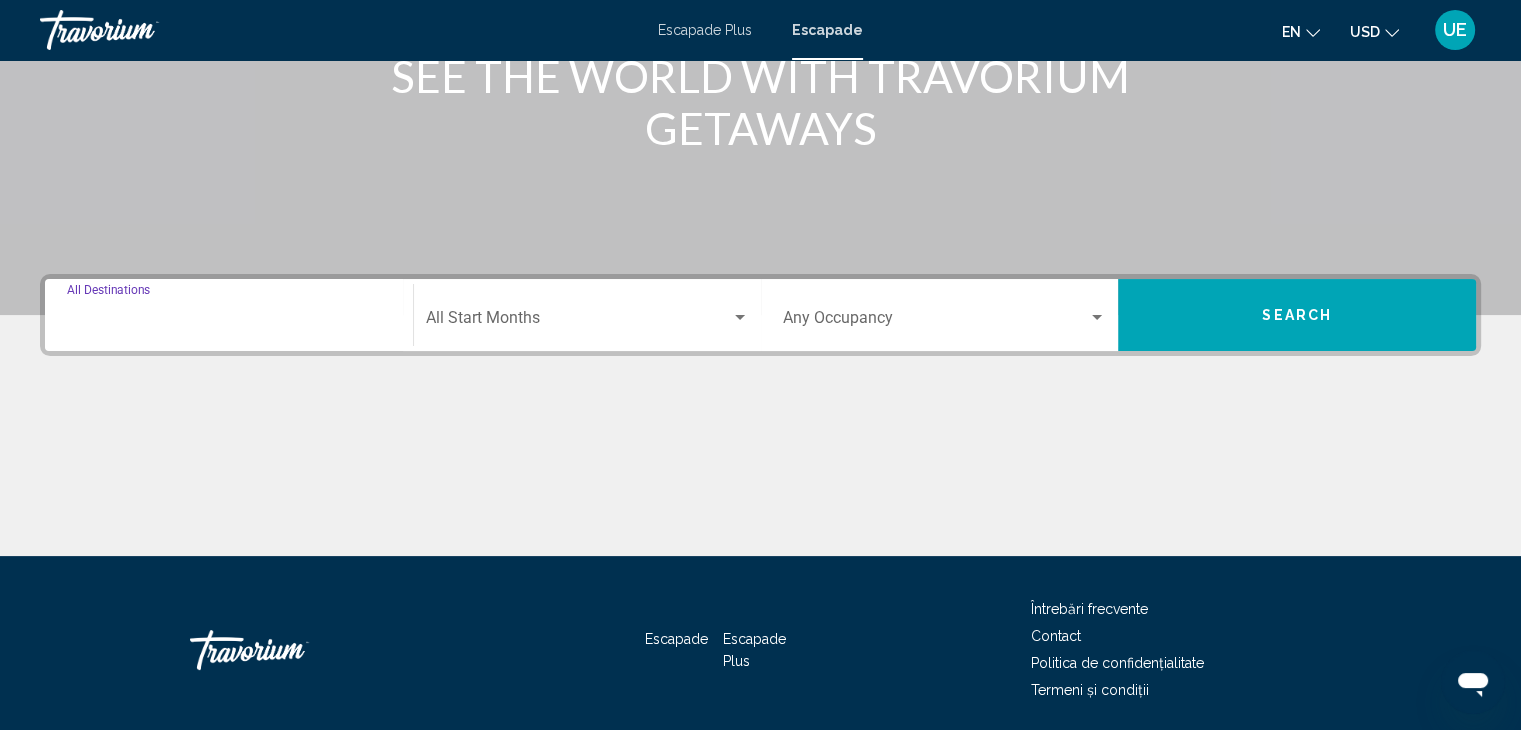 click on "Destination All Destinations" at bounding box center (229, 322) 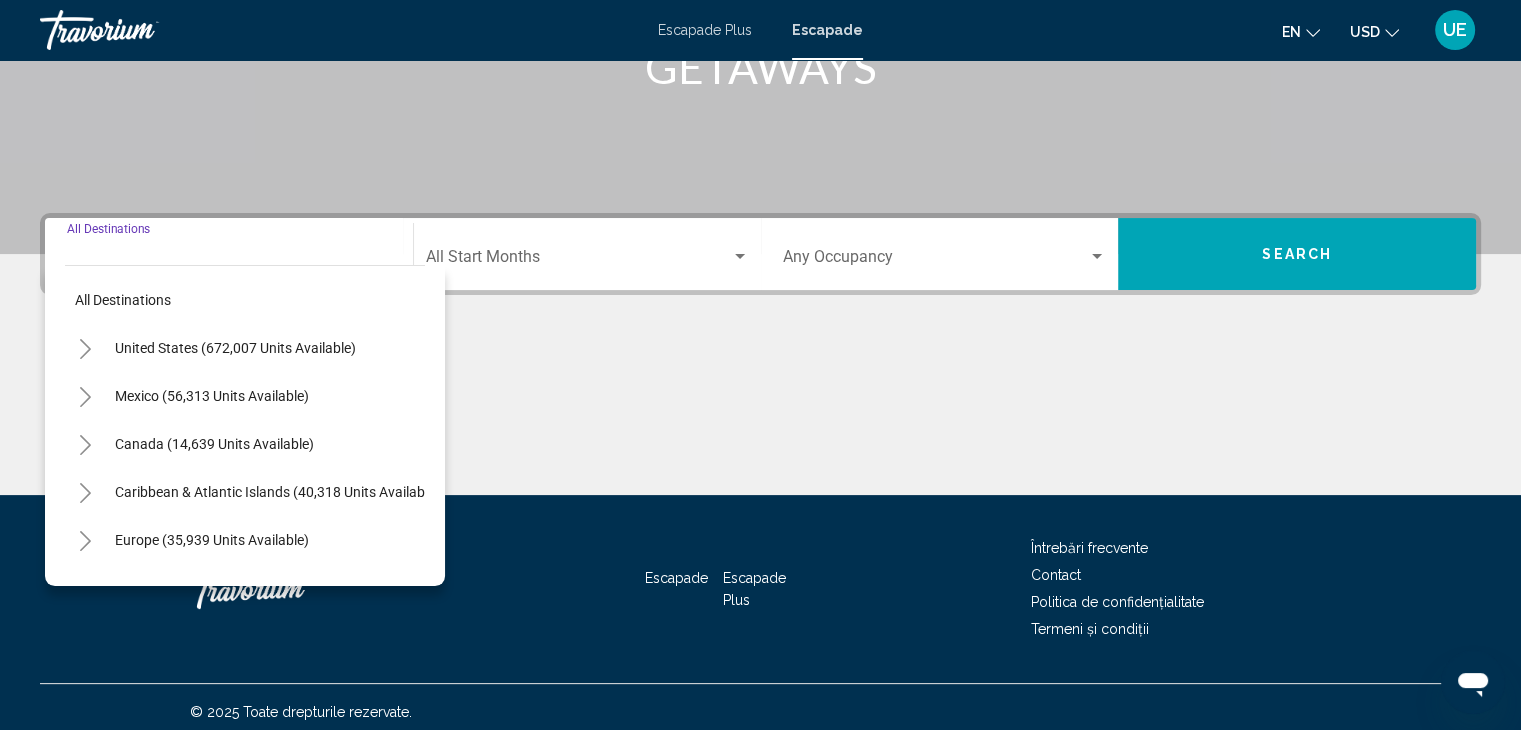 scroll, scrollTop: 356, scrollLeft: 0, axis: vertical 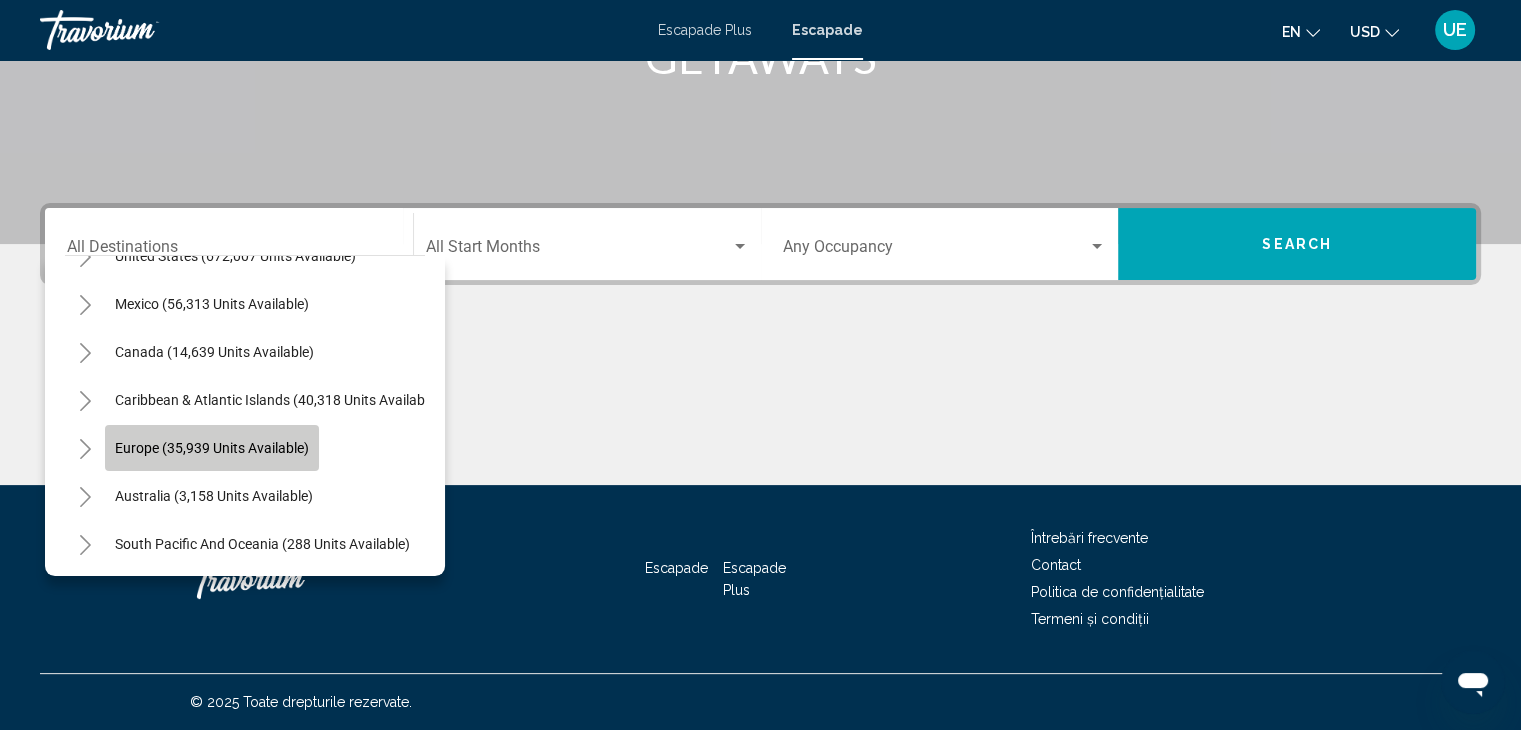 click on "Europe (35,939 units available)" 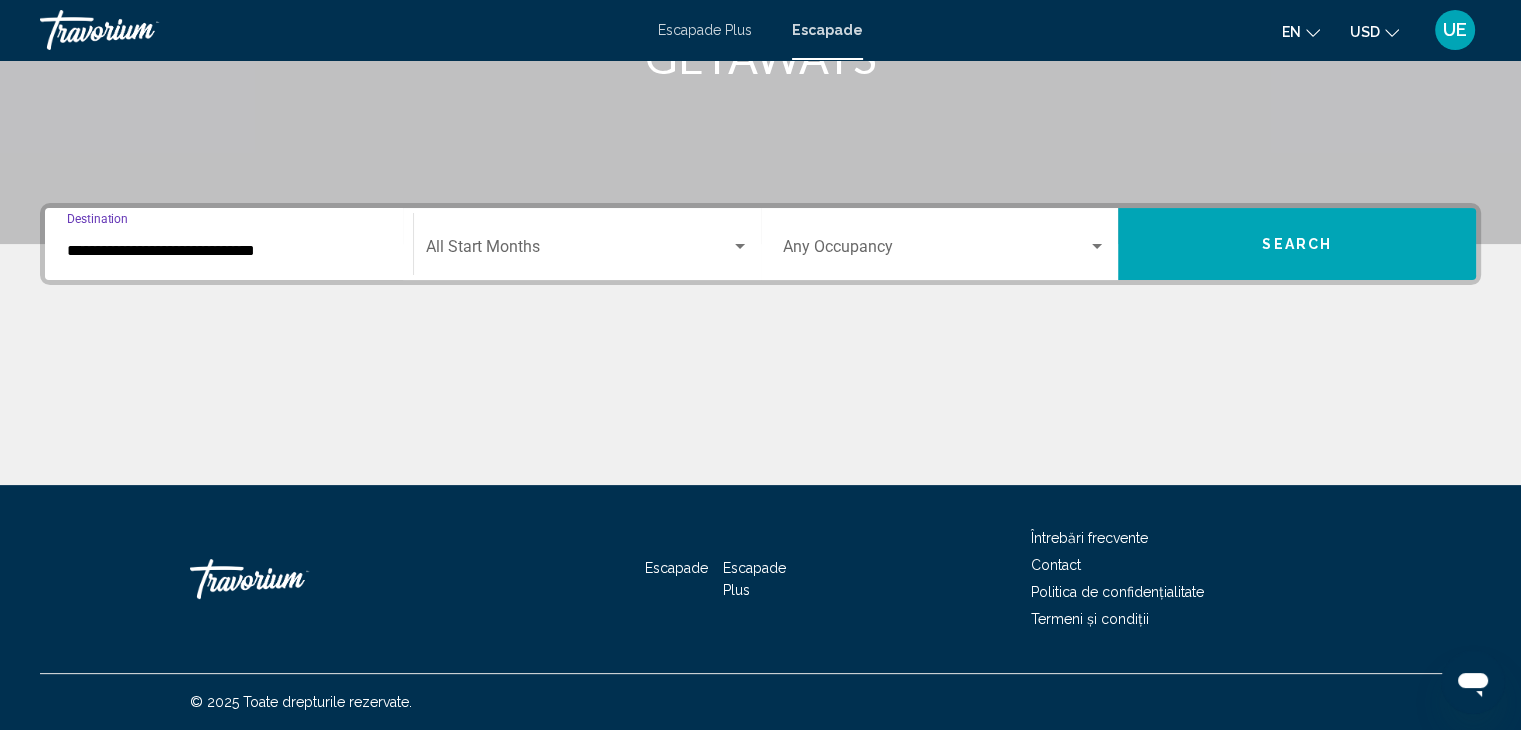 click on "**********" at bounding box center (229, 251) 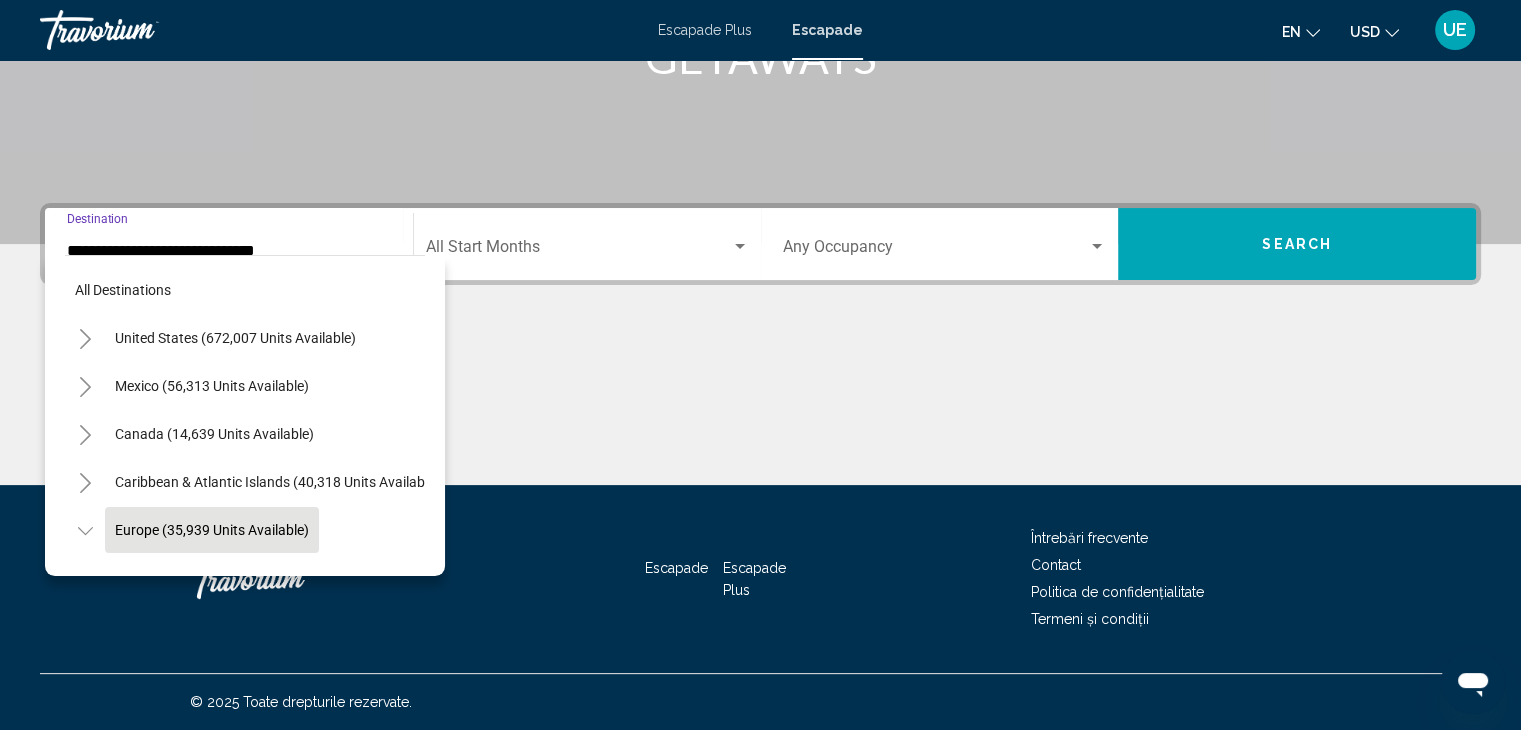 scroll, scrollTop: 126, scrollLeft: 0, axis: vertical 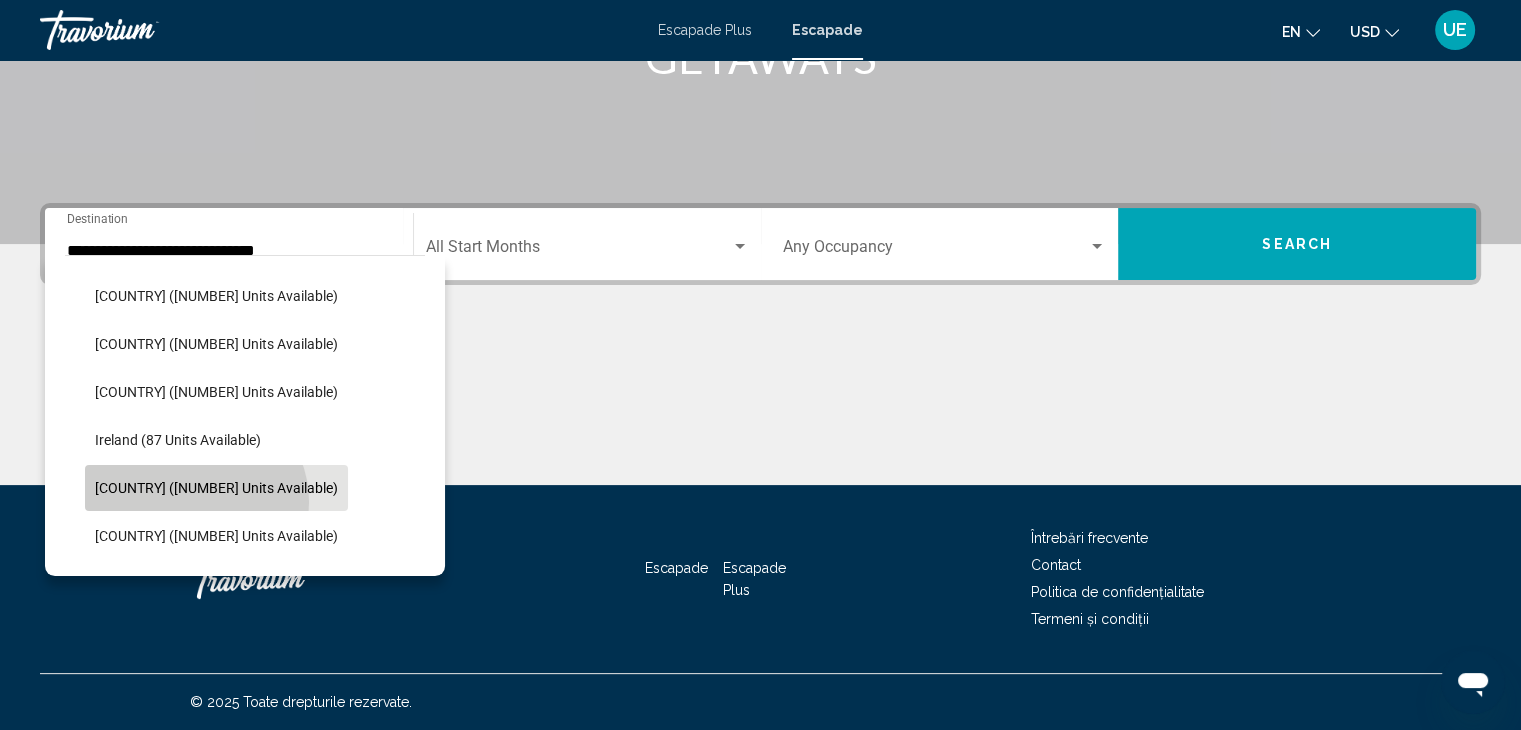 click on "[COUNTRY] ([NUMBER] units available)" 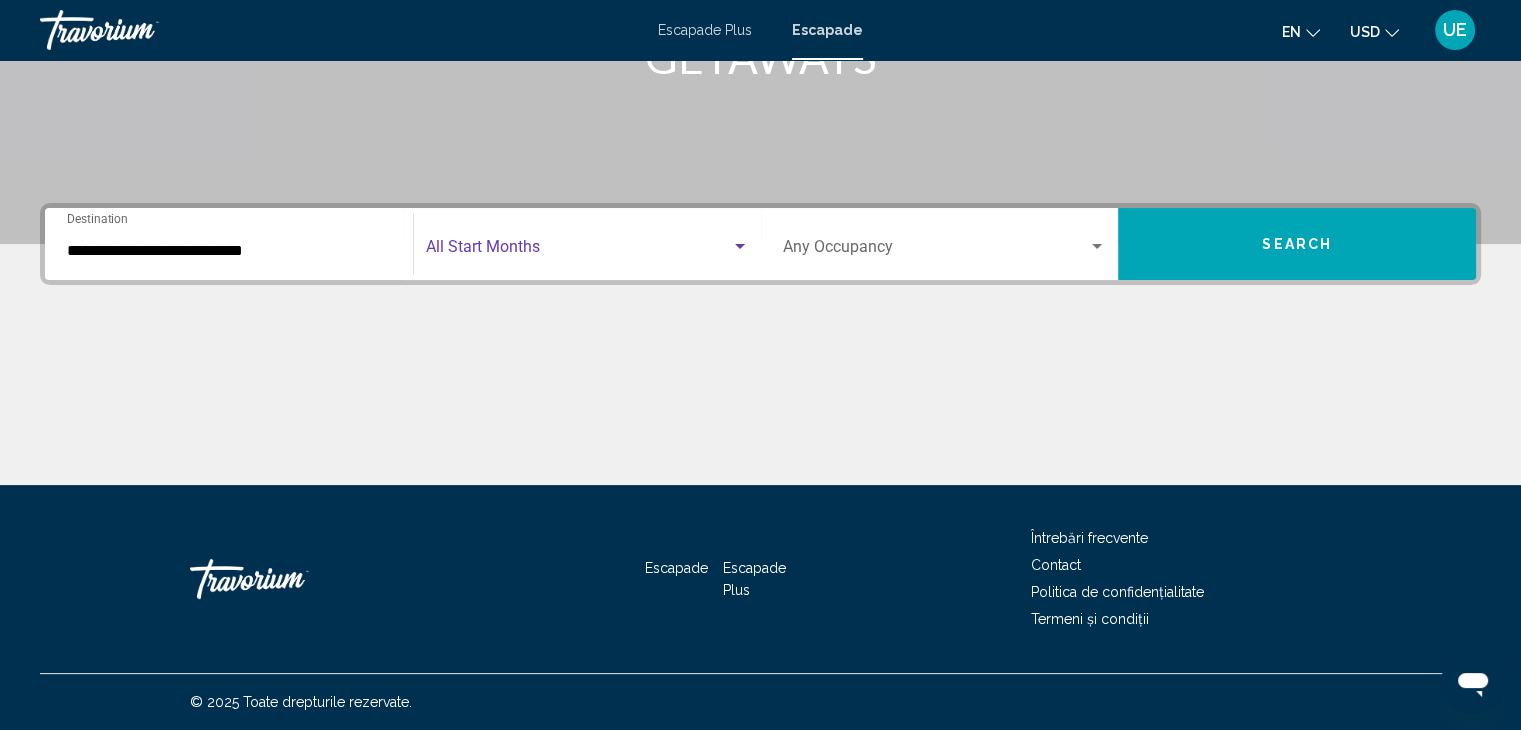 click at bounding box center [740, 247] 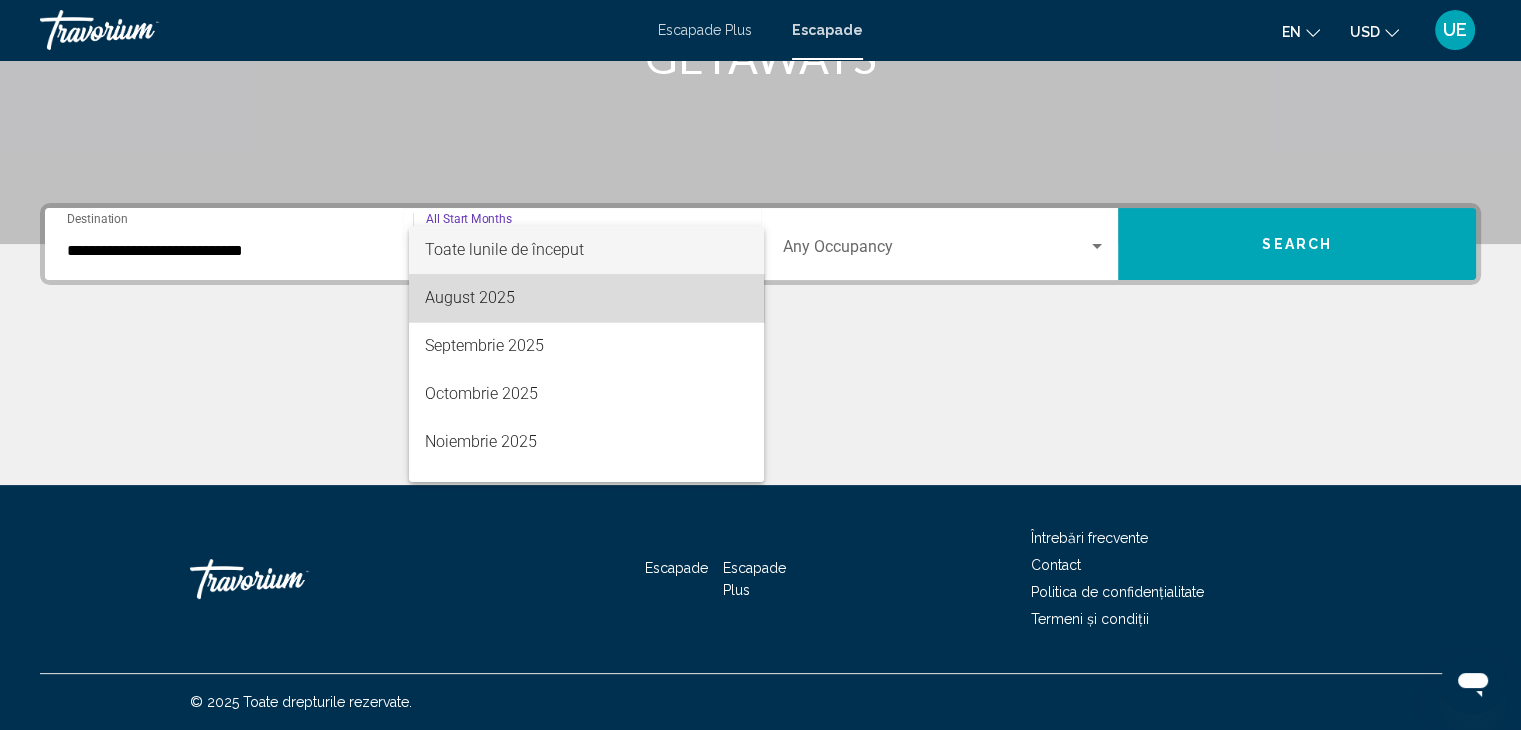 click on "August 2025" at bounding box center (586, 298) 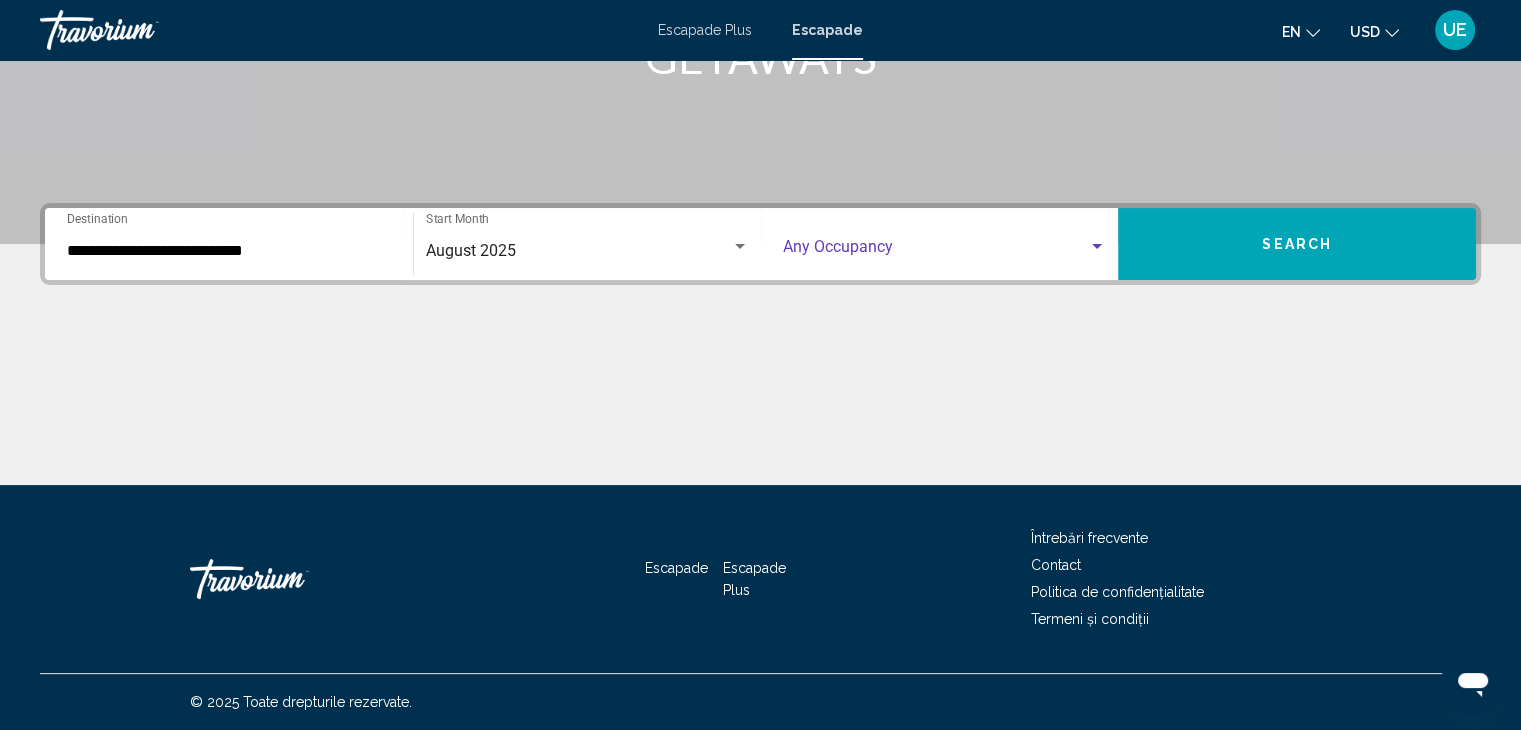 click at bounding box center [936, 251] 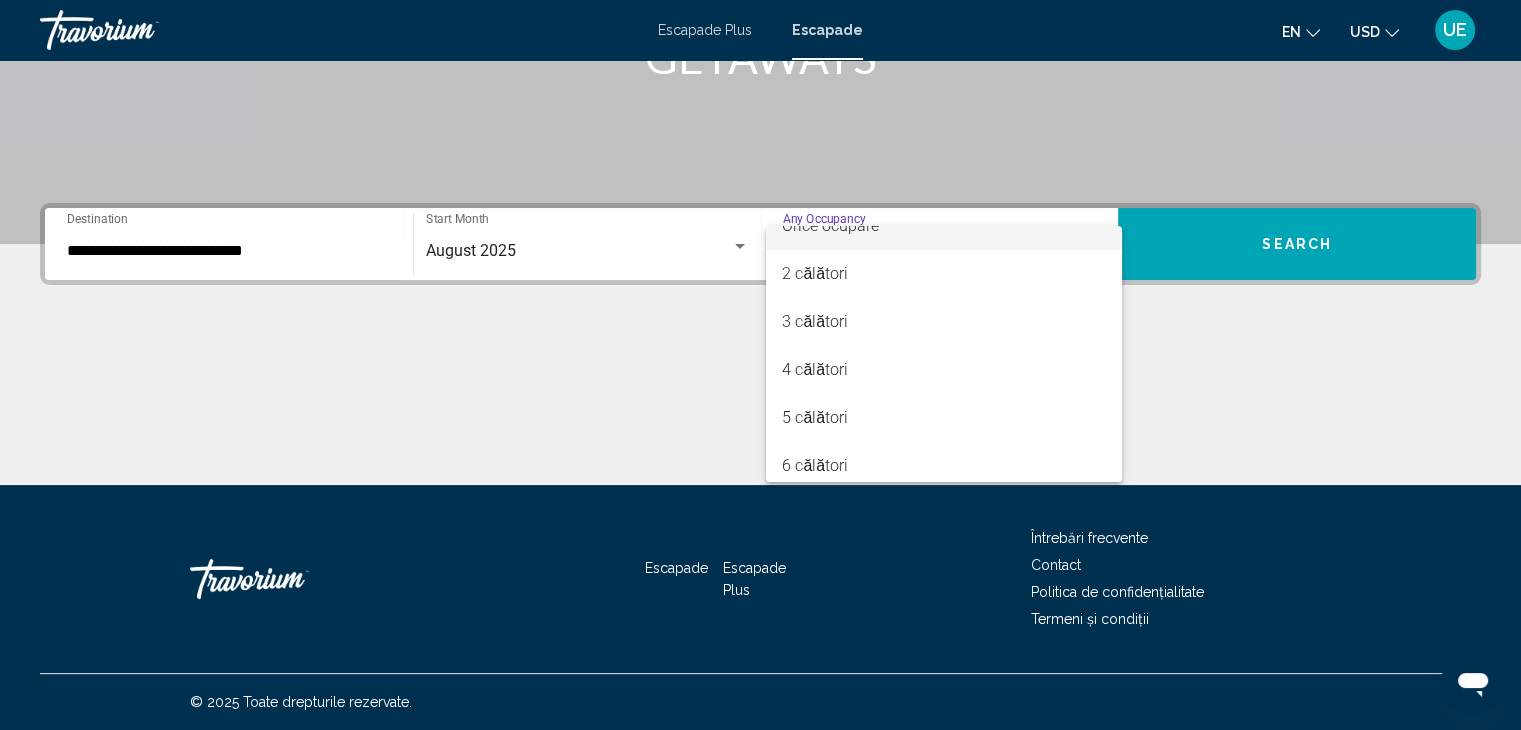 scroll, scrollTop: 43, scrollLeft: 0, axis: vertical 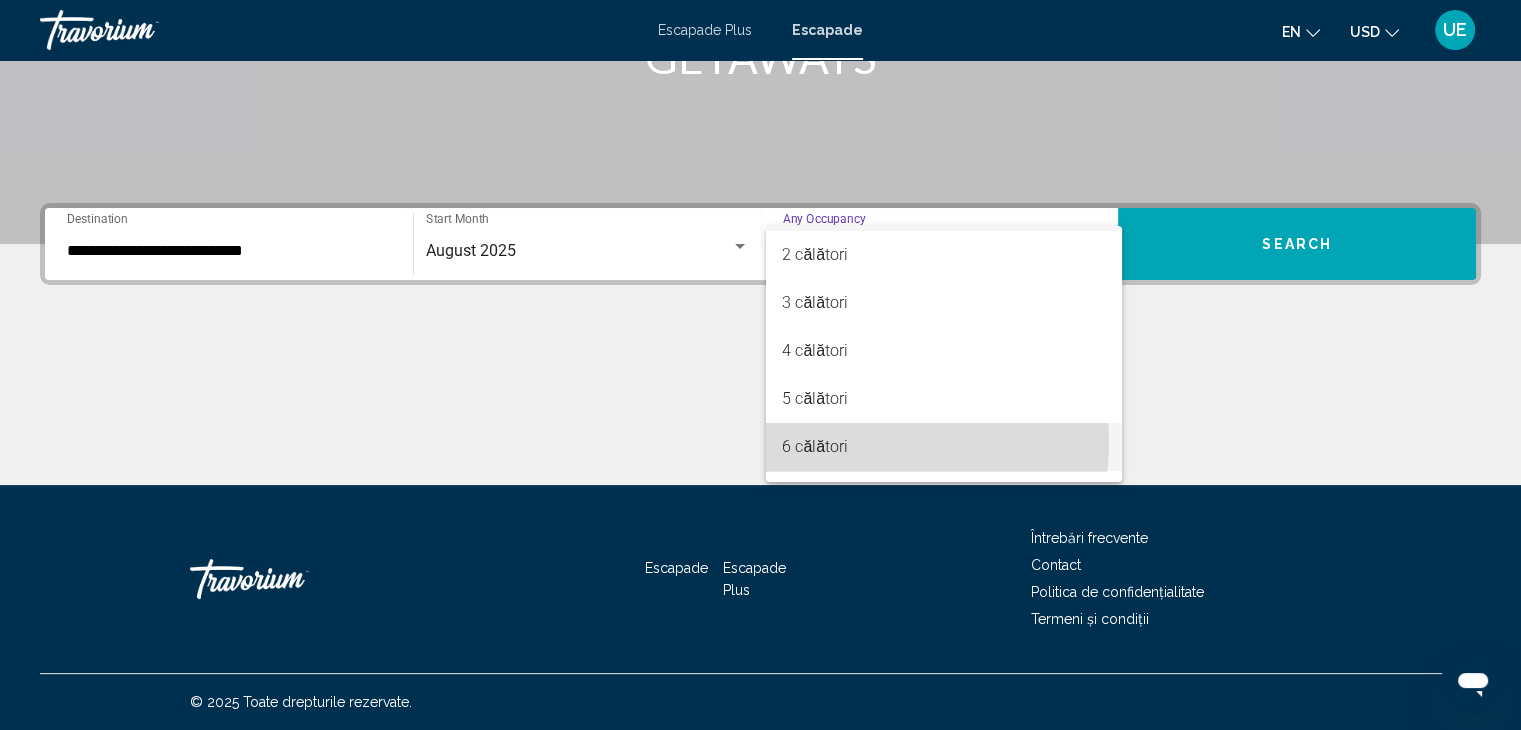 click on "6 călători" at bounding box center [944, 447] 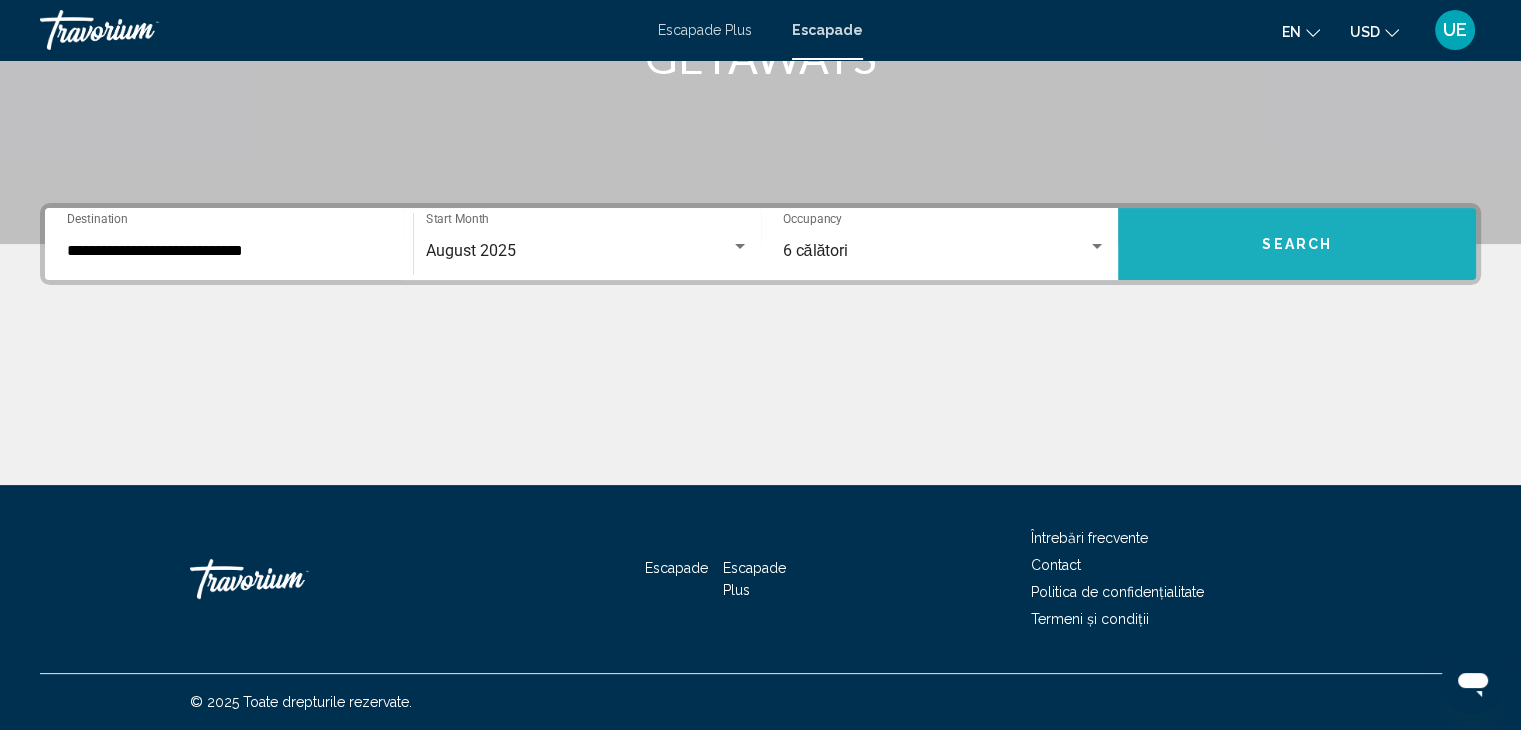 click on "Search" at bounding box center [1297, 245] 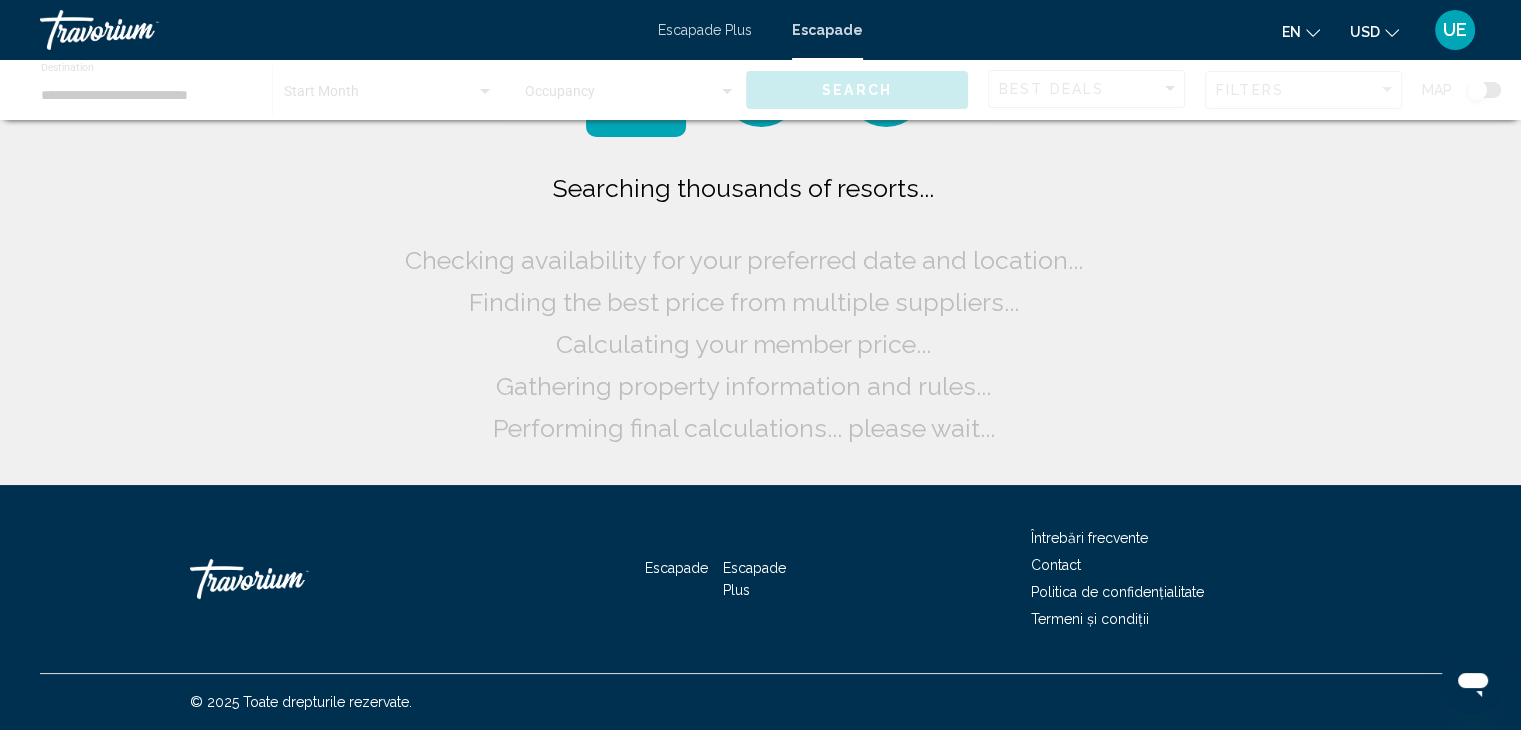 scroll, scrollTop: 0, scrollLeft: 0, axis: both 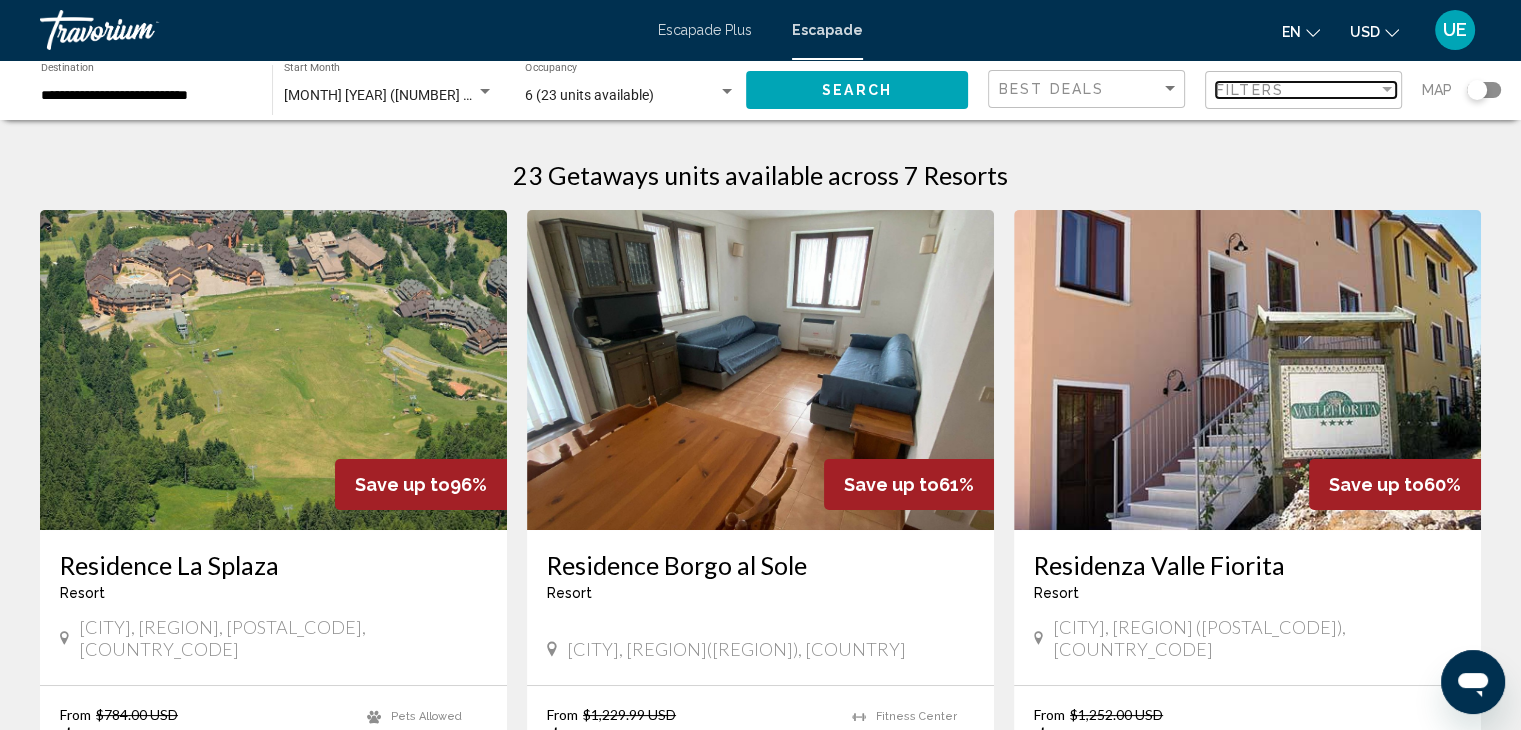 click on "Filters" at bounding box center (1297, 90) 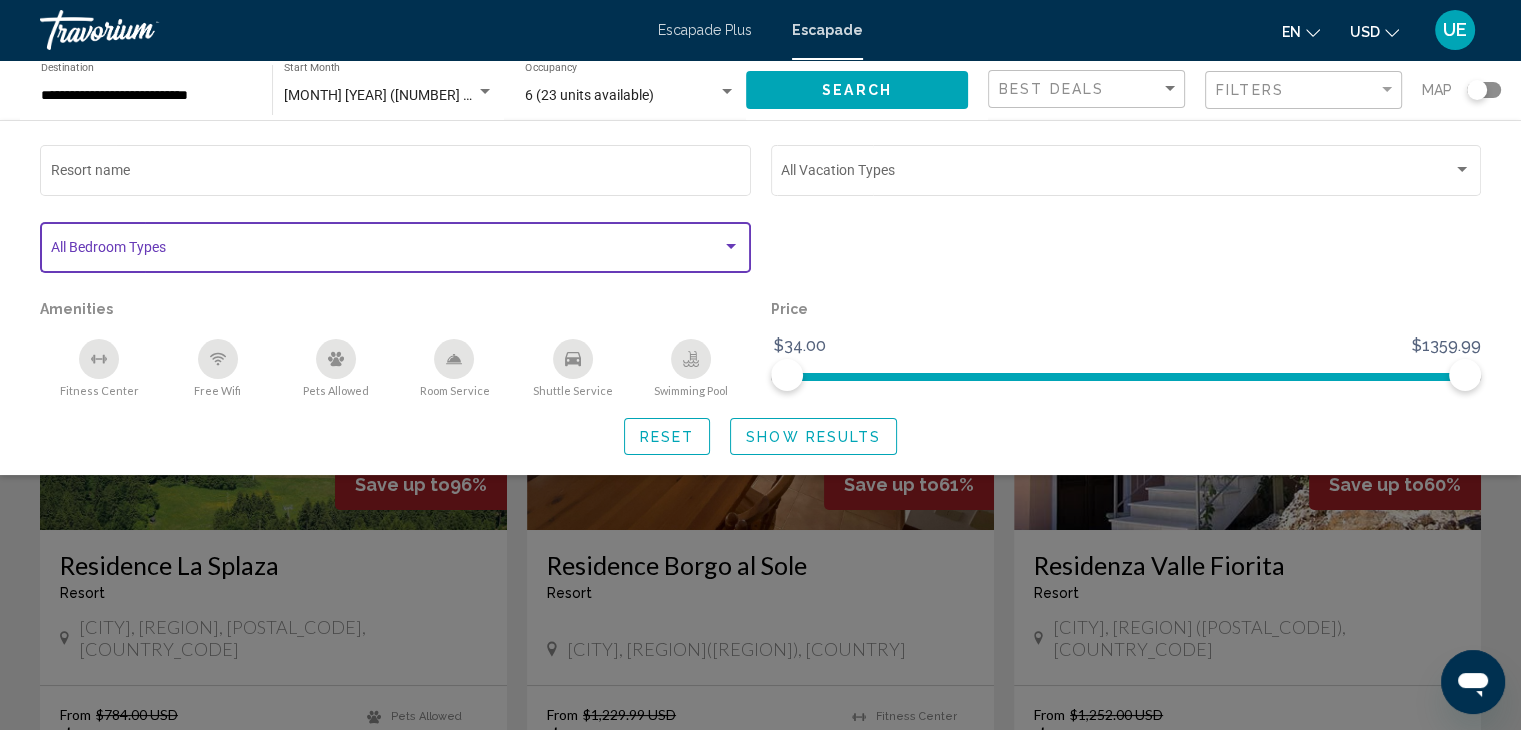 click at bounding box center (396, 251) 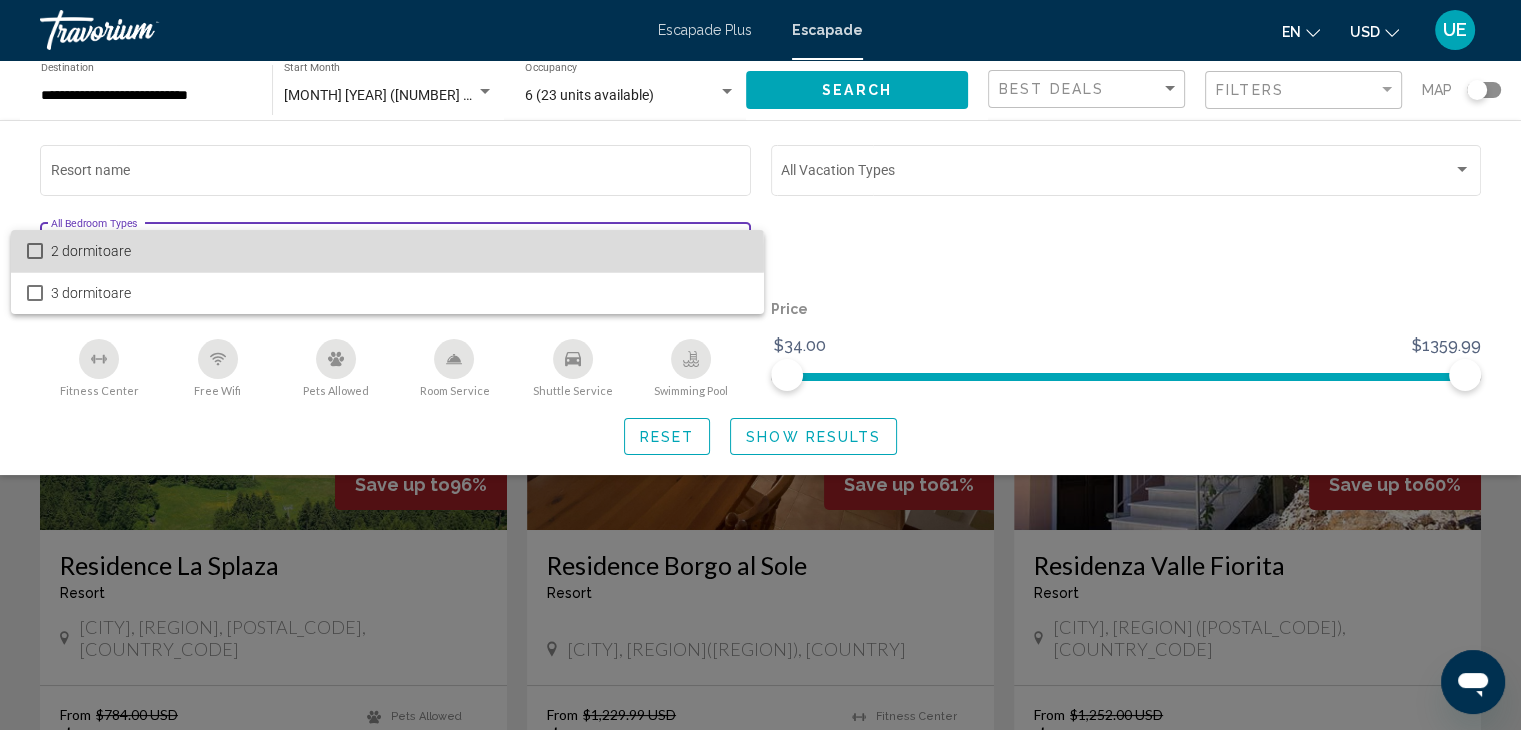 click at bounding box center [35, 251] 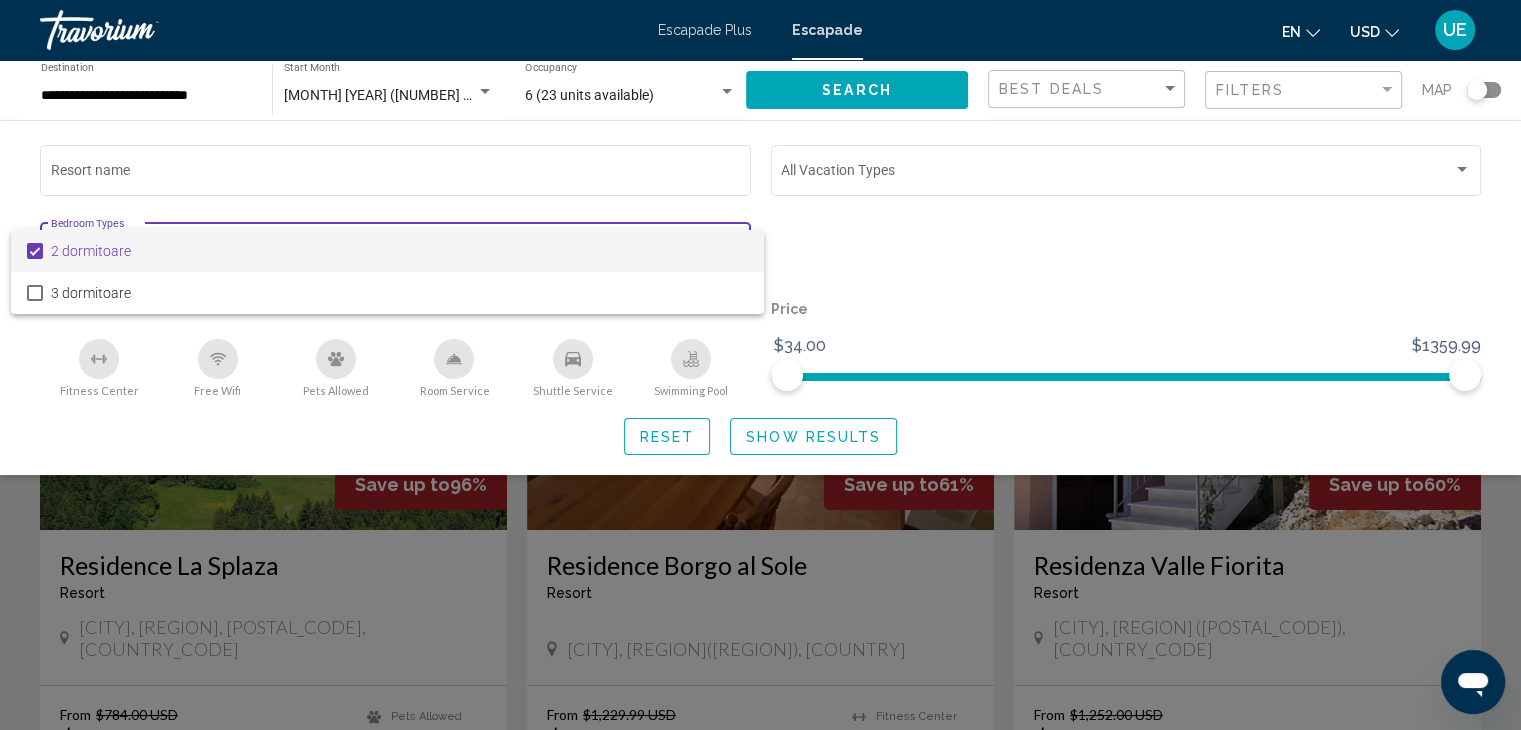 click at bounding box center (760, 365) 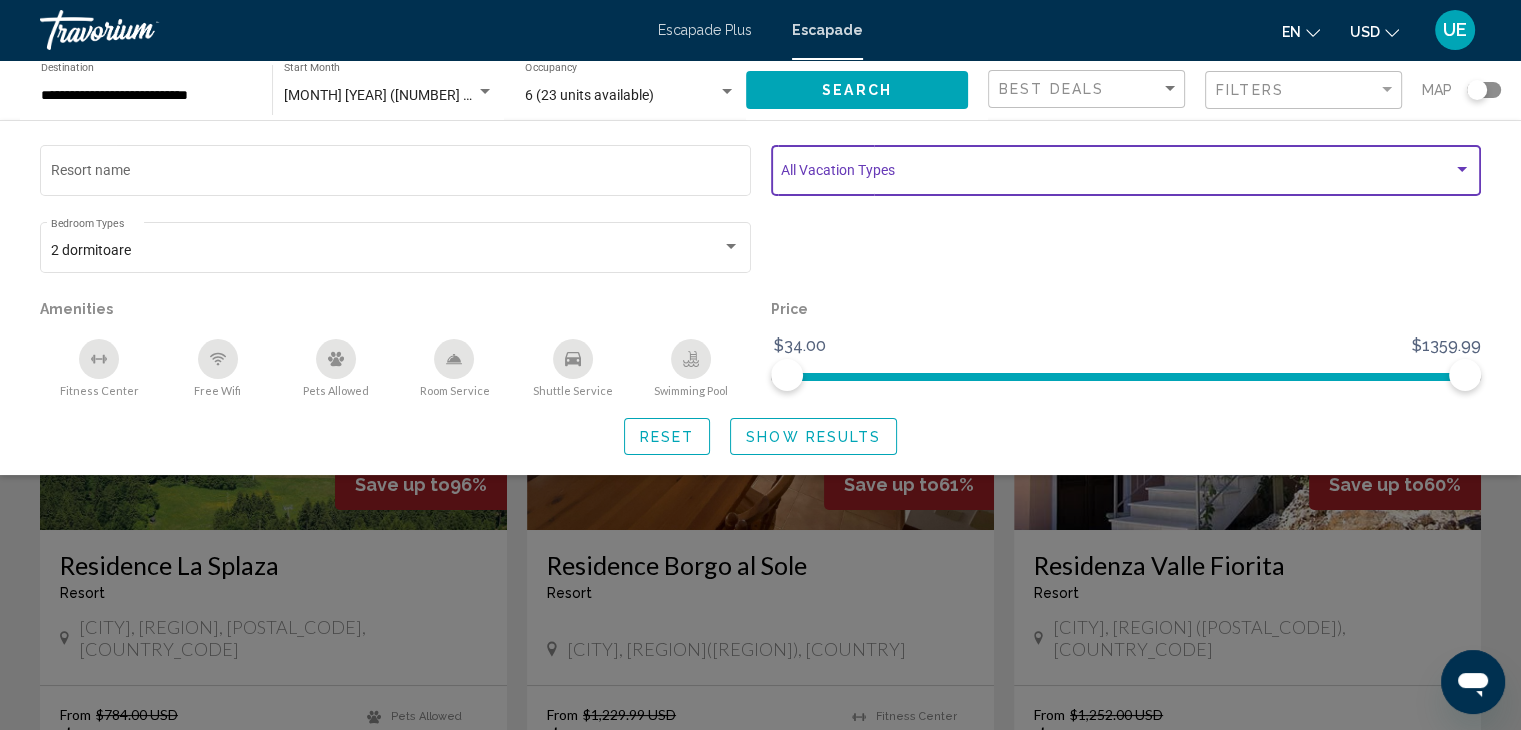 click at bounding box center (1462, 170) 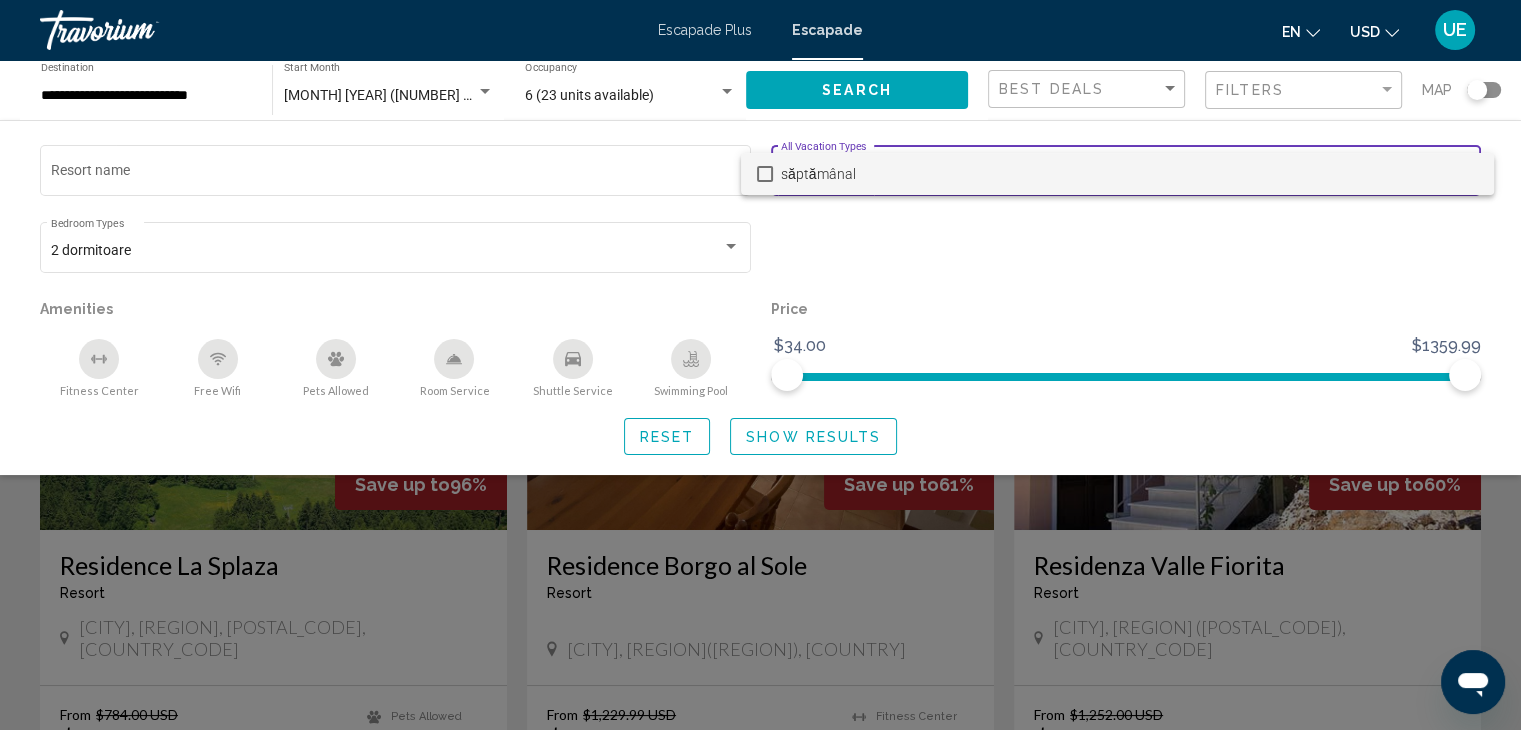 click at bounding box center [760, 365] 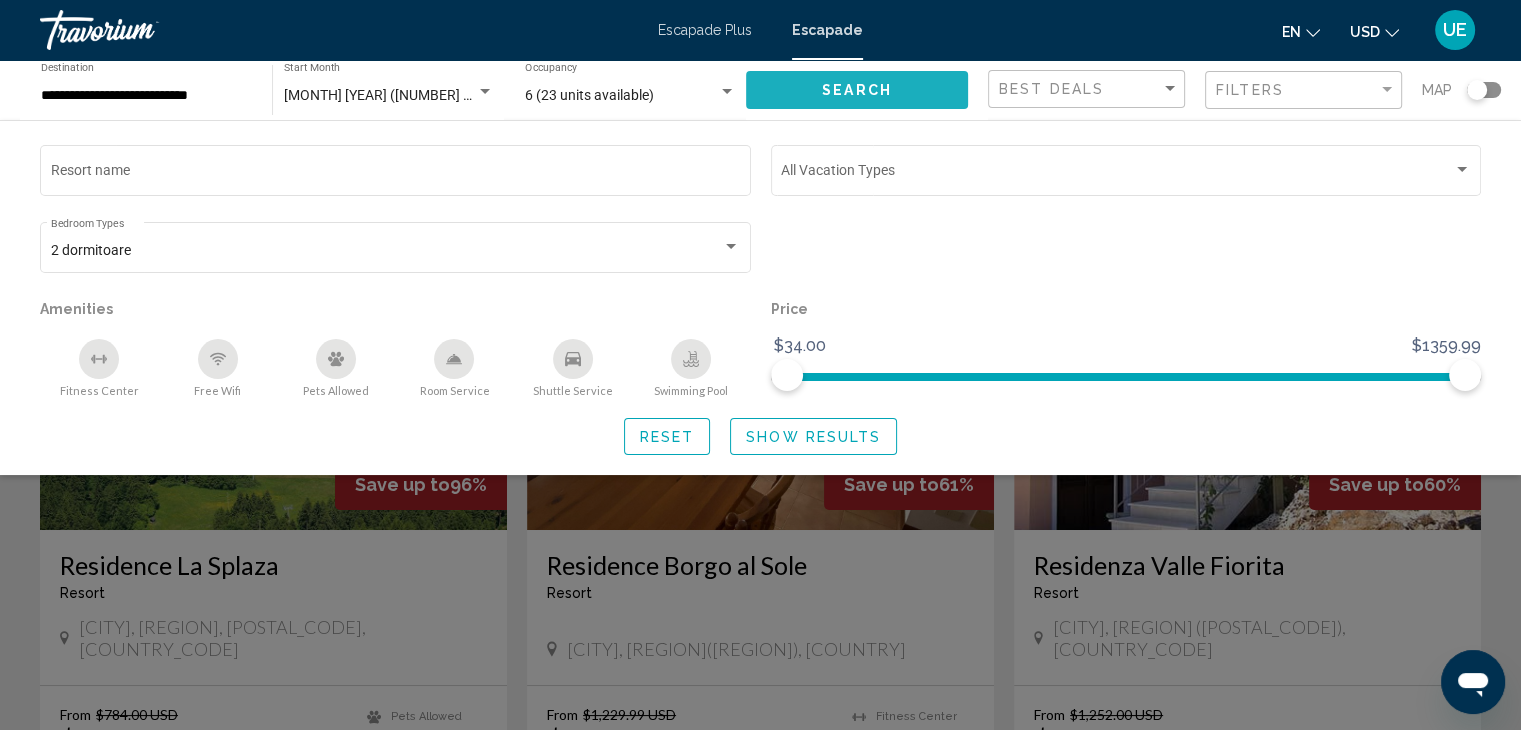 click on "Search" 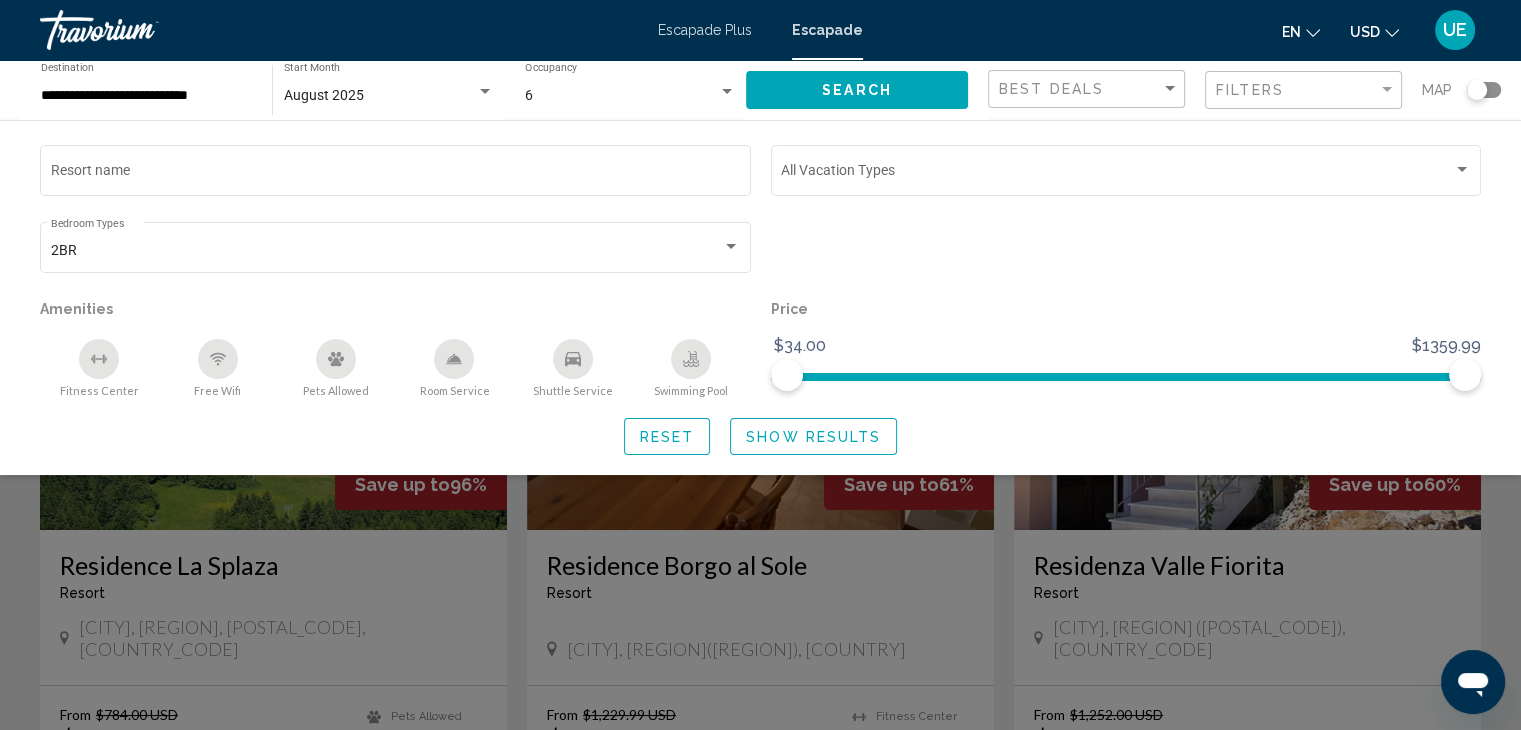 type 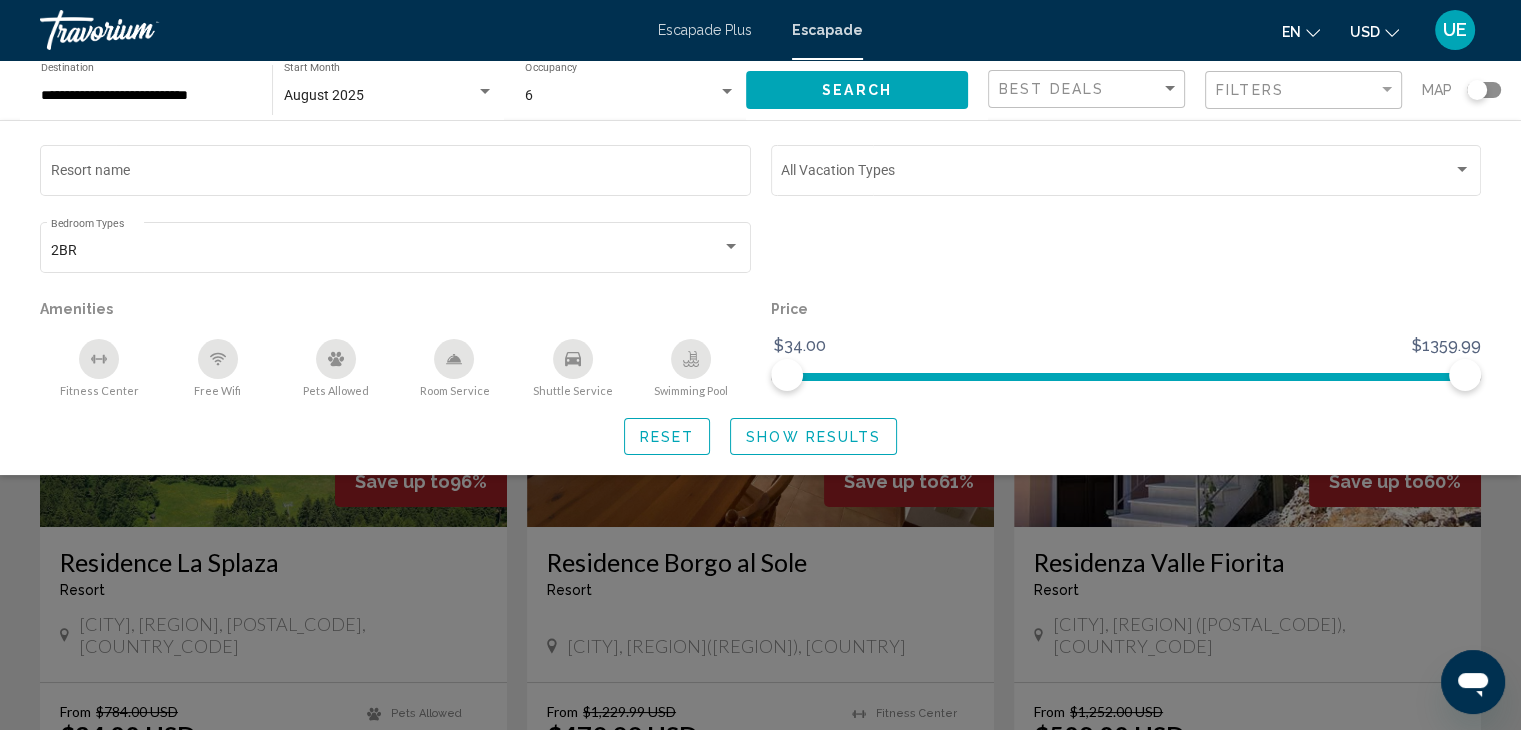 scroll, scrollTop: 0, scrollLeft: 0, axis: both 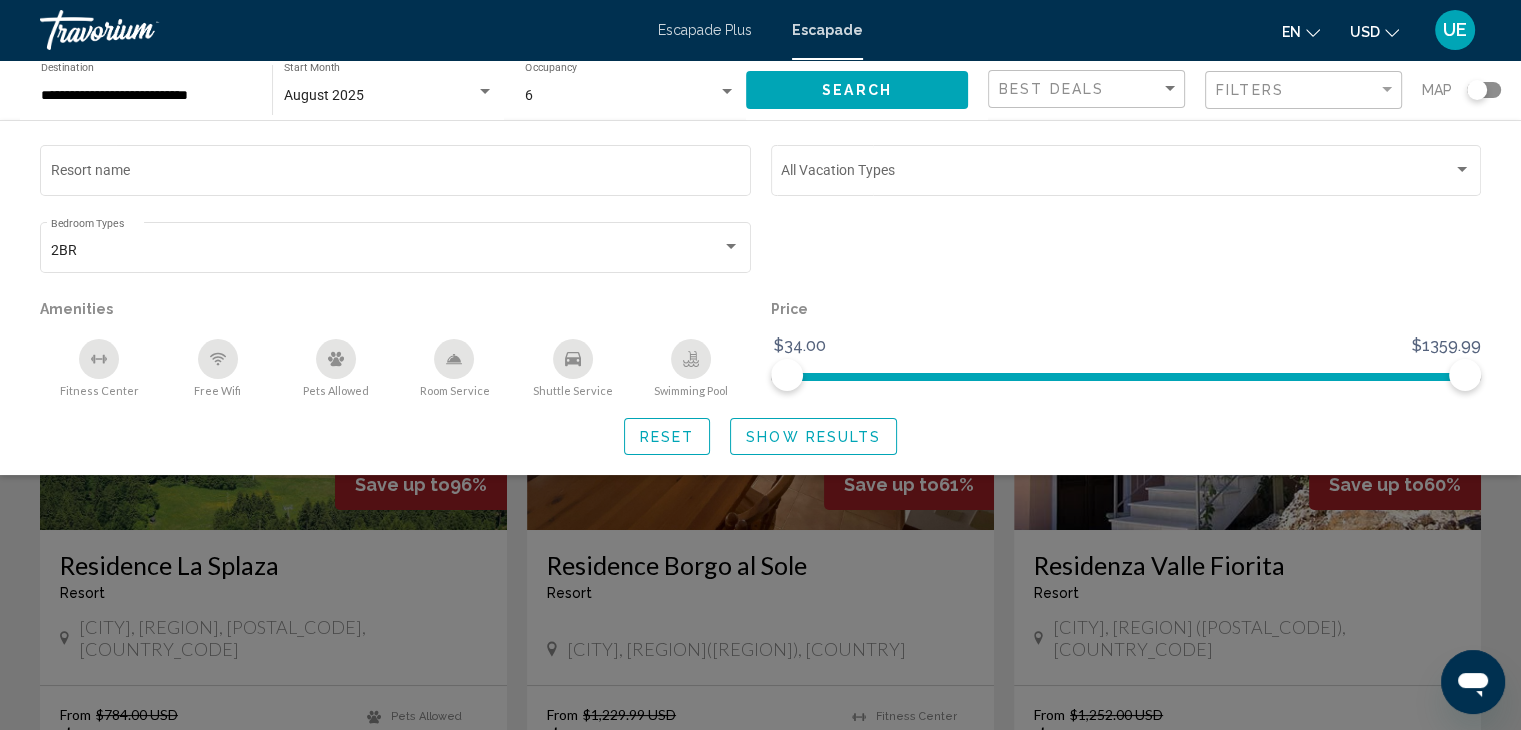 click on "Resort name Vacation Types All Vacation Types 2BR Bedroom Types All Bedroom Types Amenities
Fitness Center
Free Wifi
Pets Allowed
Room Service
Shuttle Service
Swimming Pool Price $34.00 $1359.99 $34.00 $1359.99 Reset Show Results" 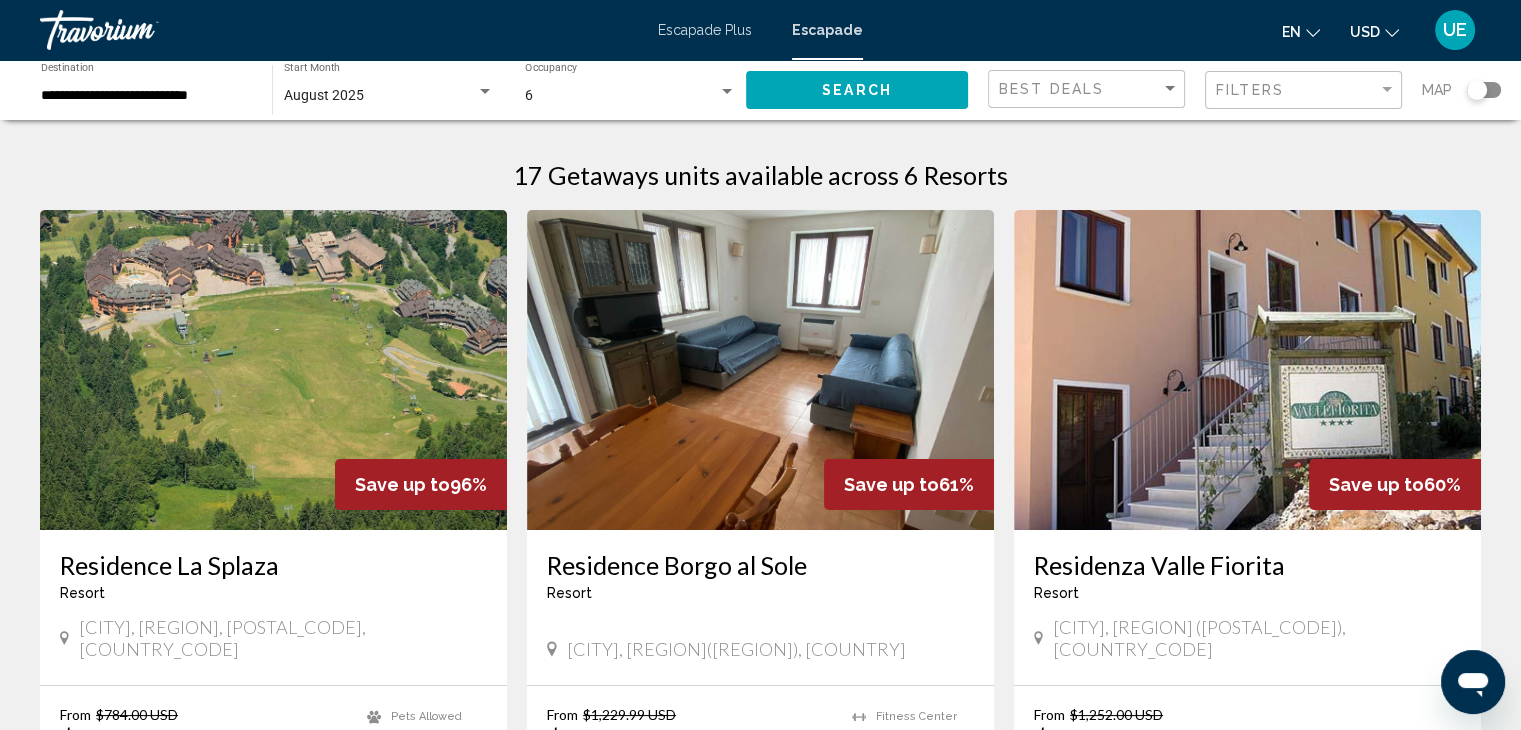 click 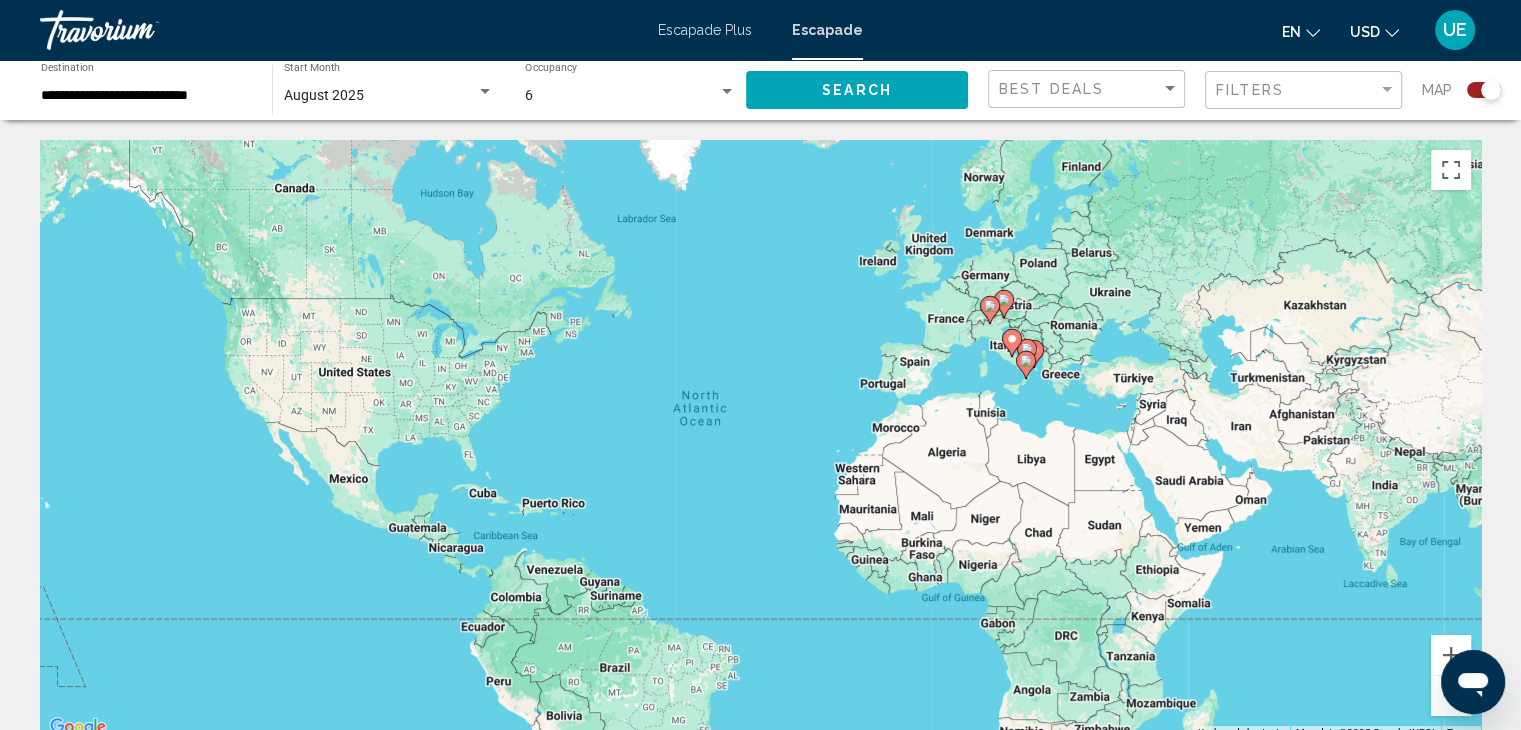 click 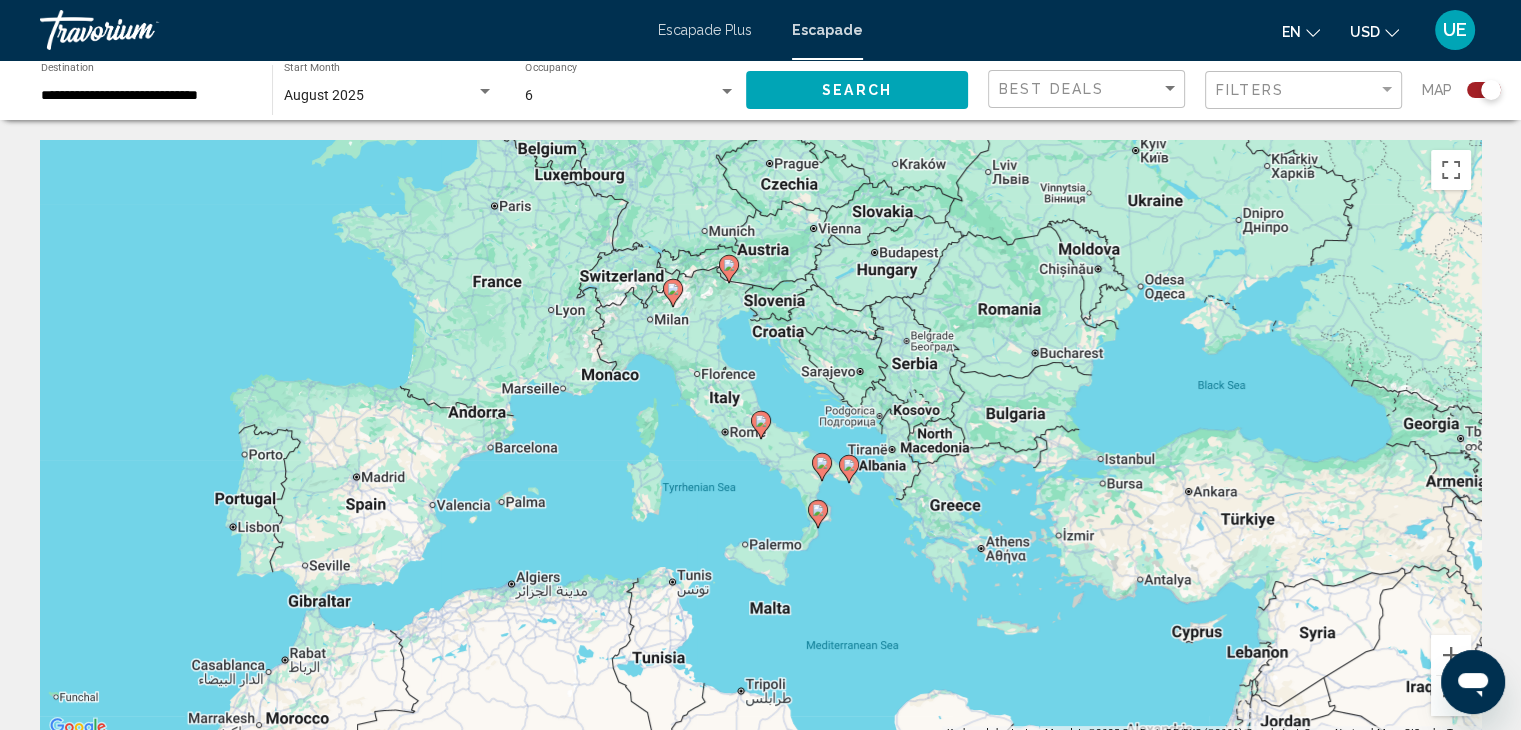 click on "To navigate, press the arrow keys.  To activate drag with keyboard, press Alt + Enter. Once in keyboard drag state, use the arrow keys to move the marker. To complete the drag, press the Enter key. To cancel, press Escape." at bounding box center [760, 440] 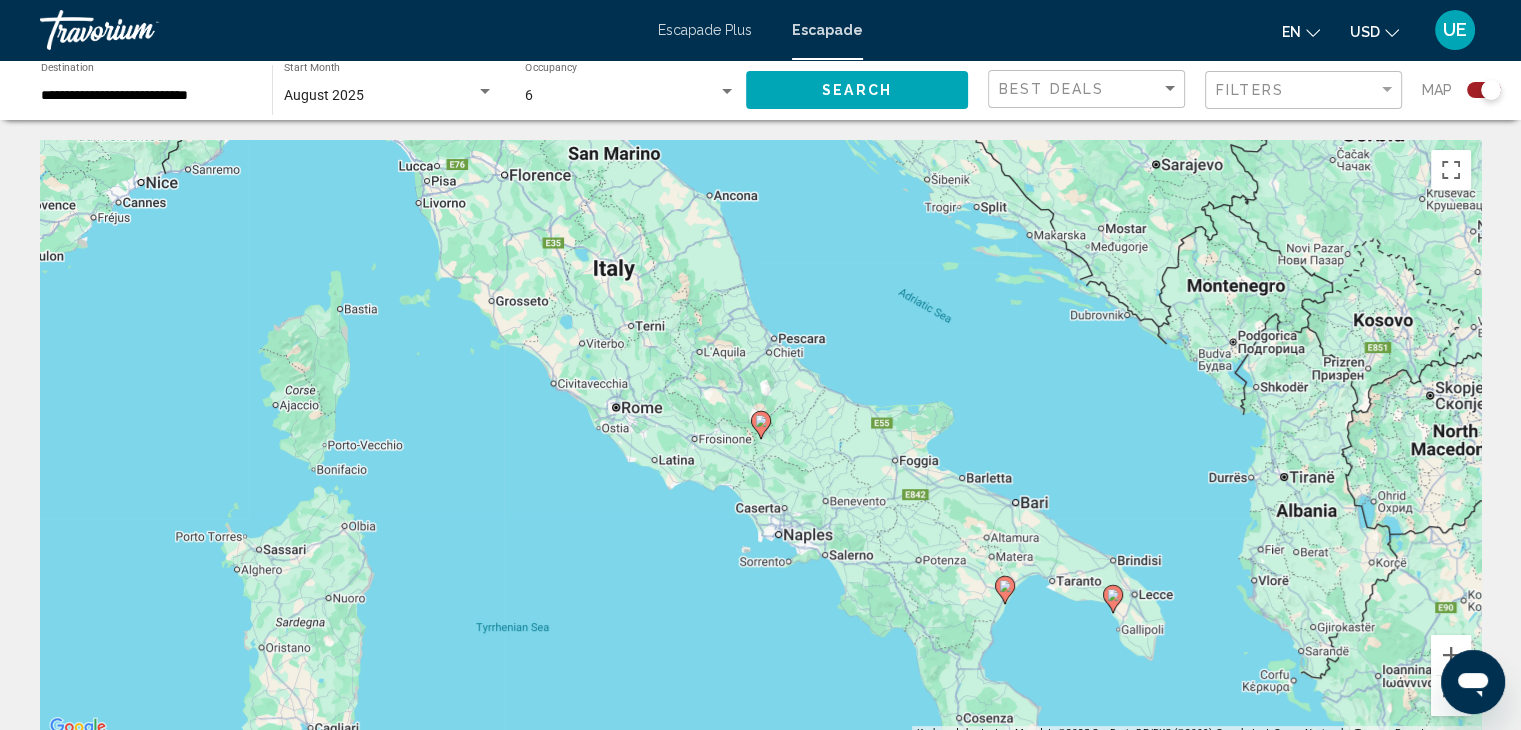 click on "To navigate, press the arrow keys.  To activate drag with keyboard, press Alt + Enter. Once in keyboard drag state, use the arrow keys to move the marker. To complete the drag, press the Enter key. To cancel, press Escape." at bounding box center [760, 440] 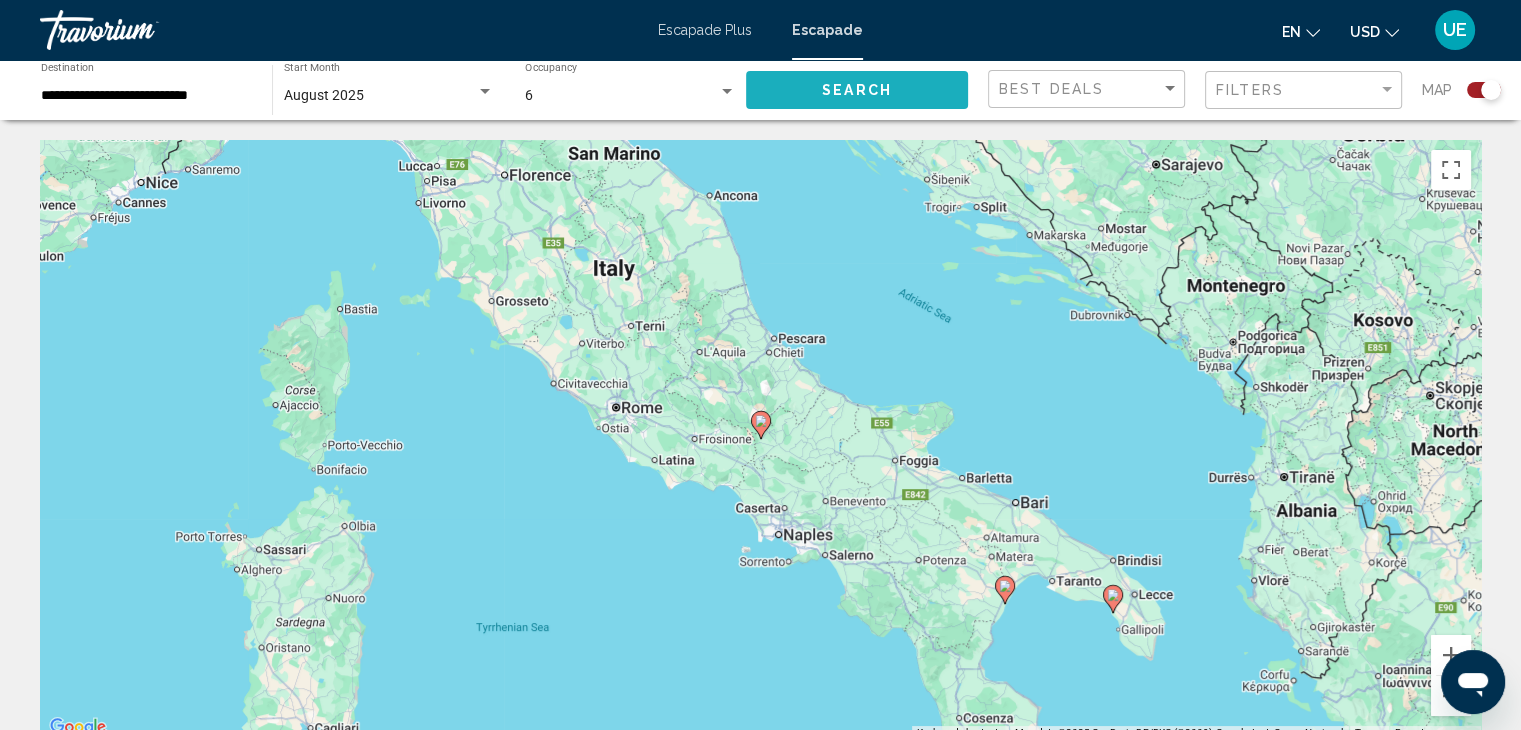 click on "Search" 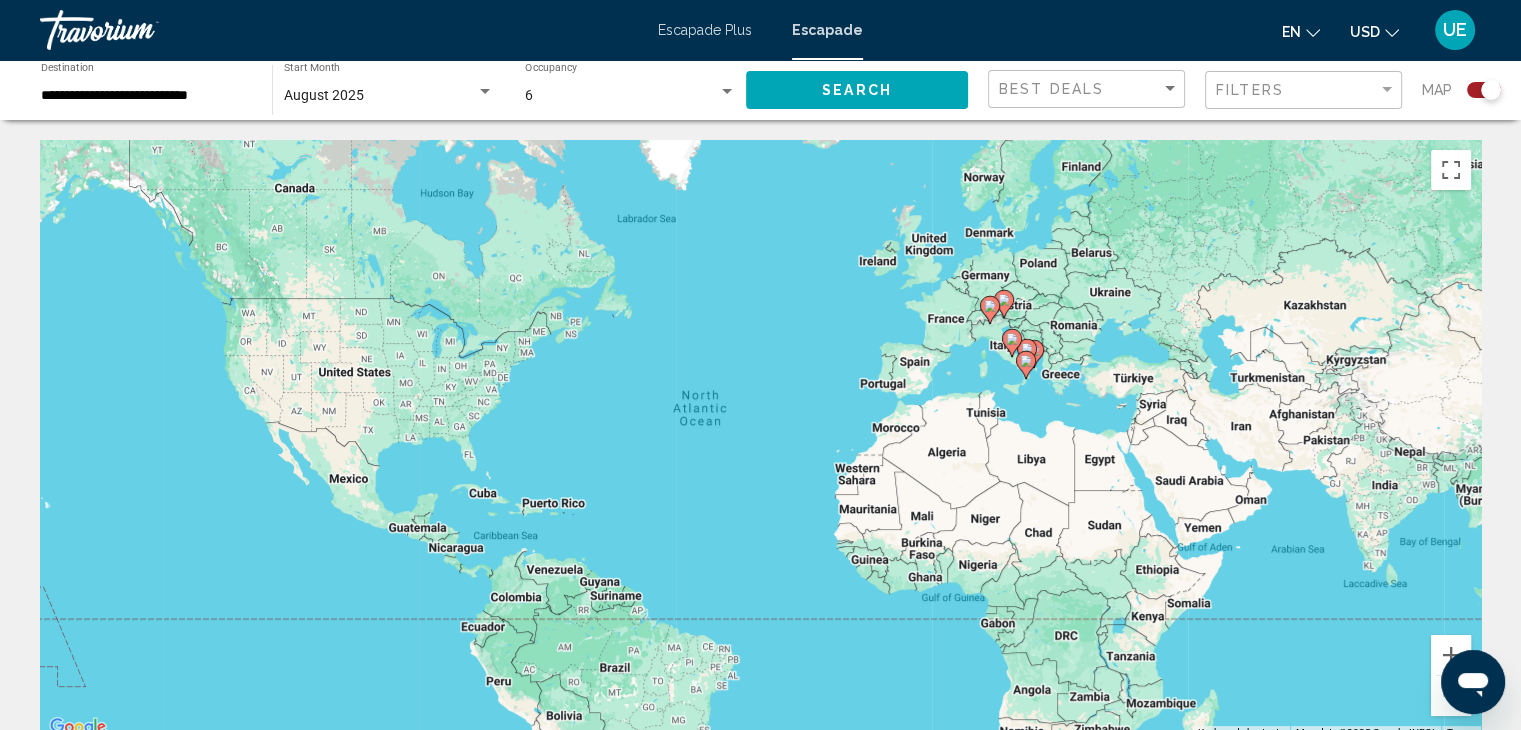 click 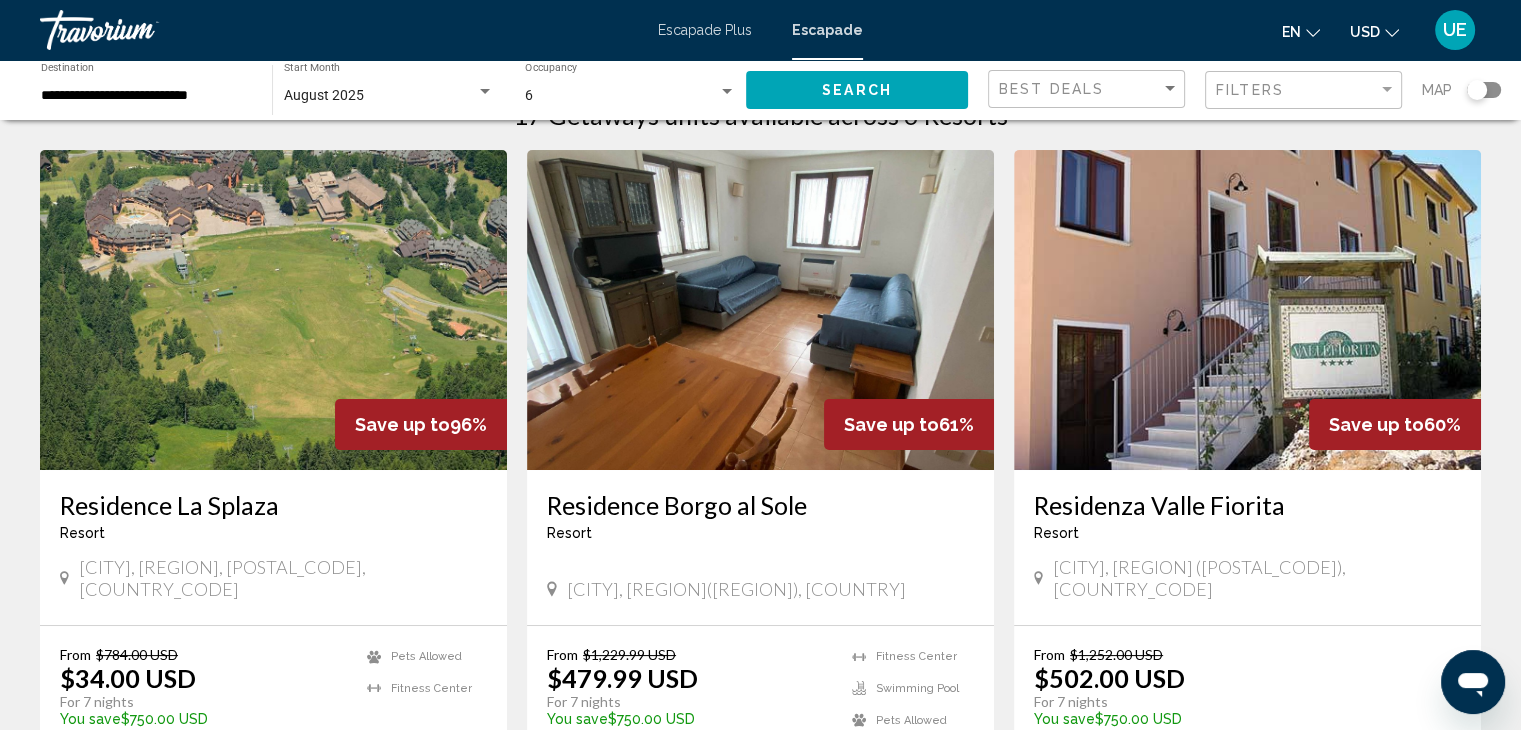 scroll, scrollTop: 20, scrollLeft: 0, axis: vertical 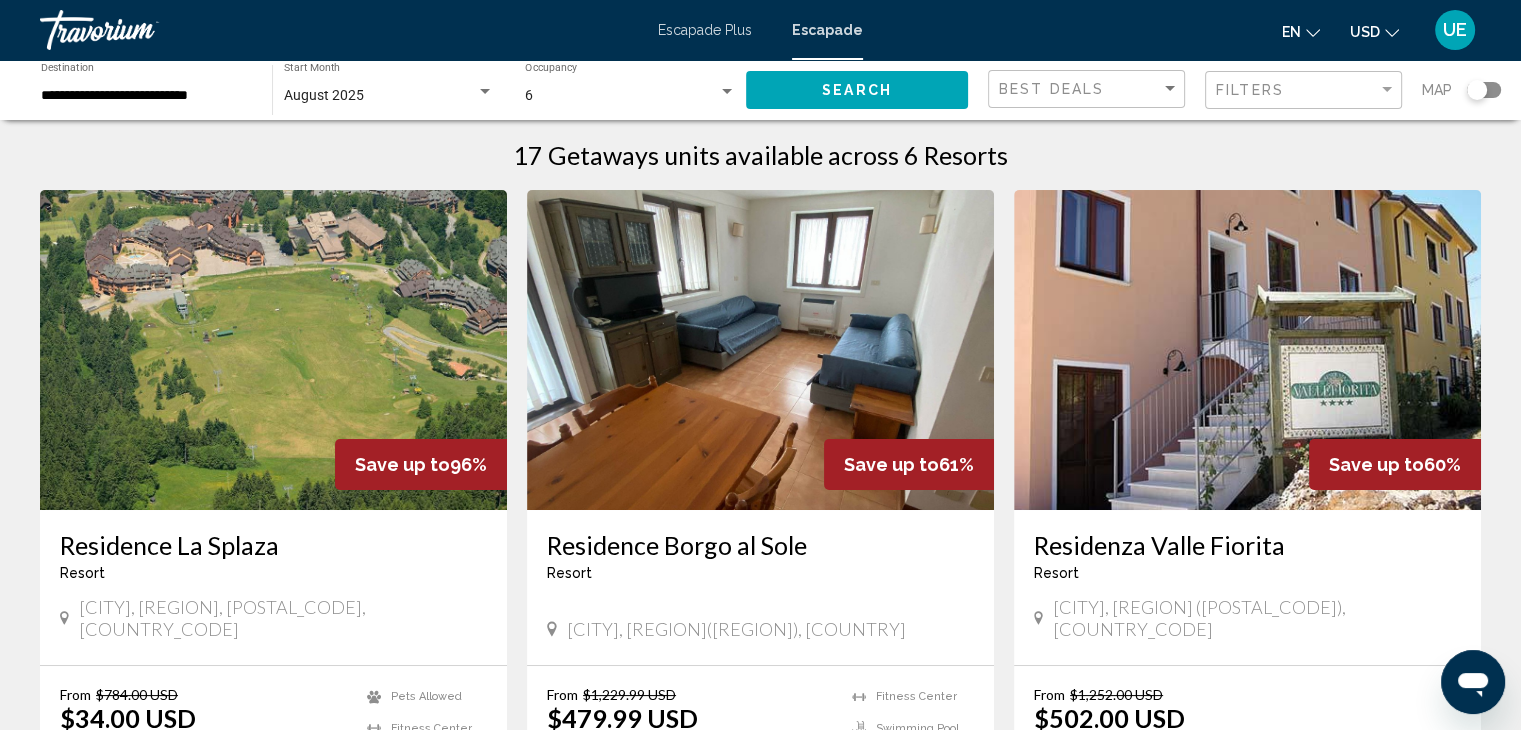click 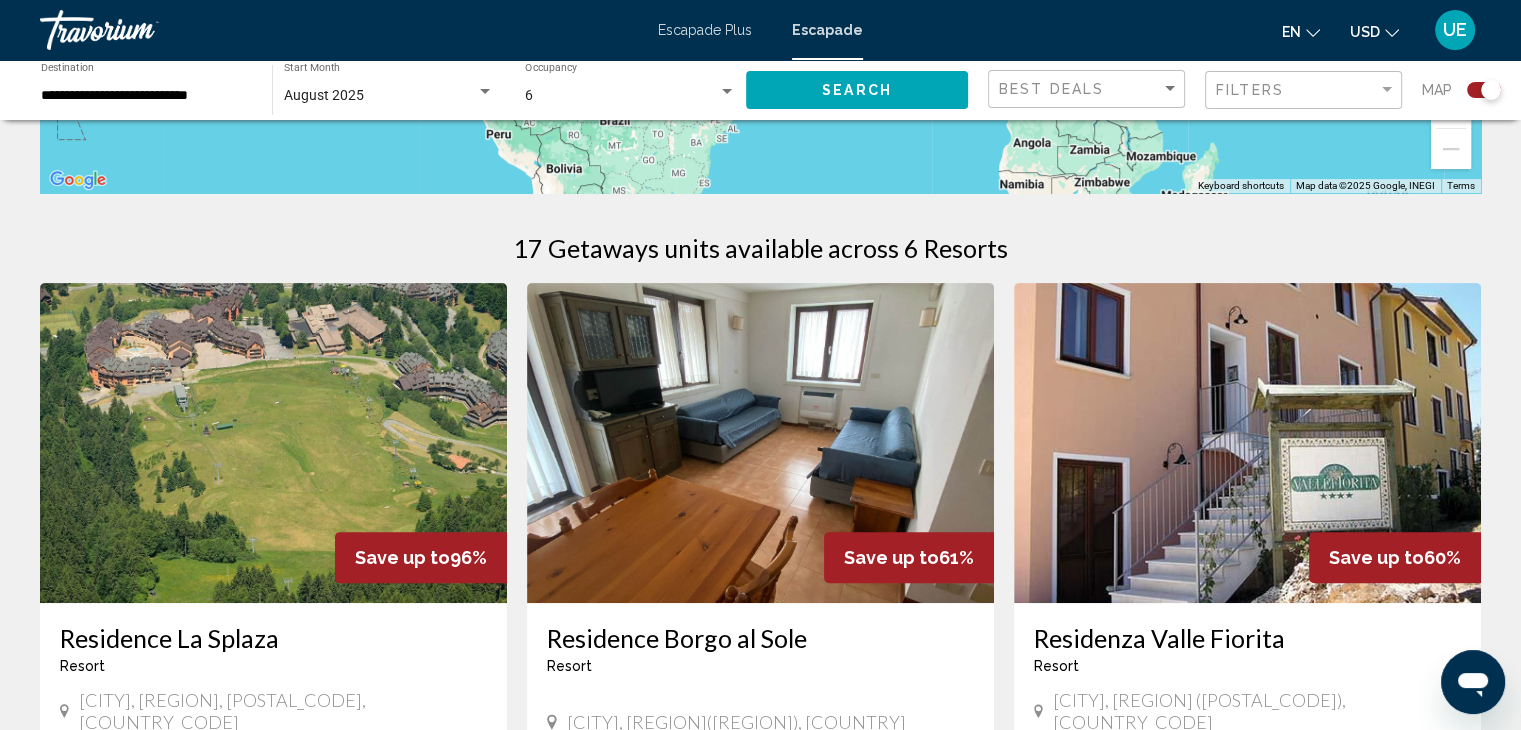 click 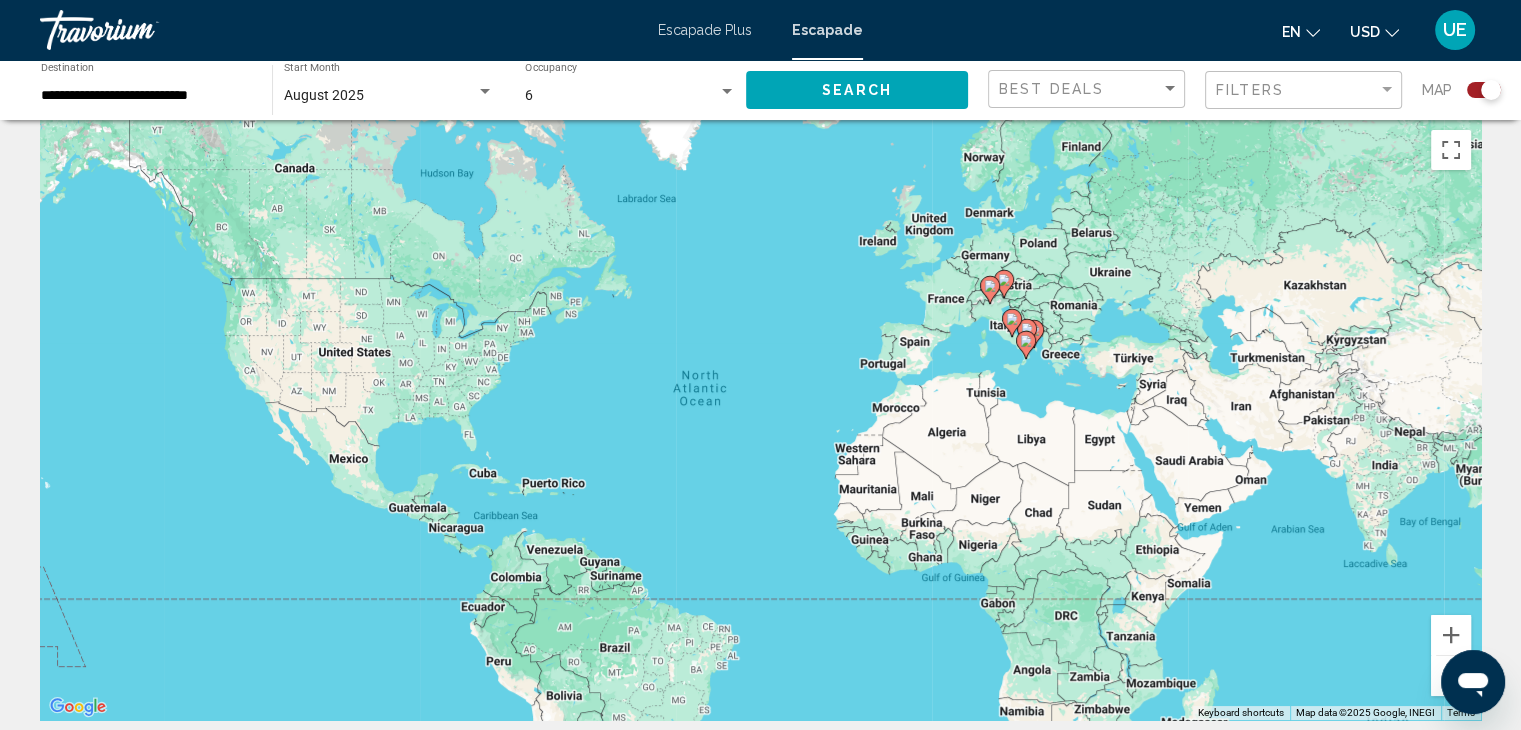 click 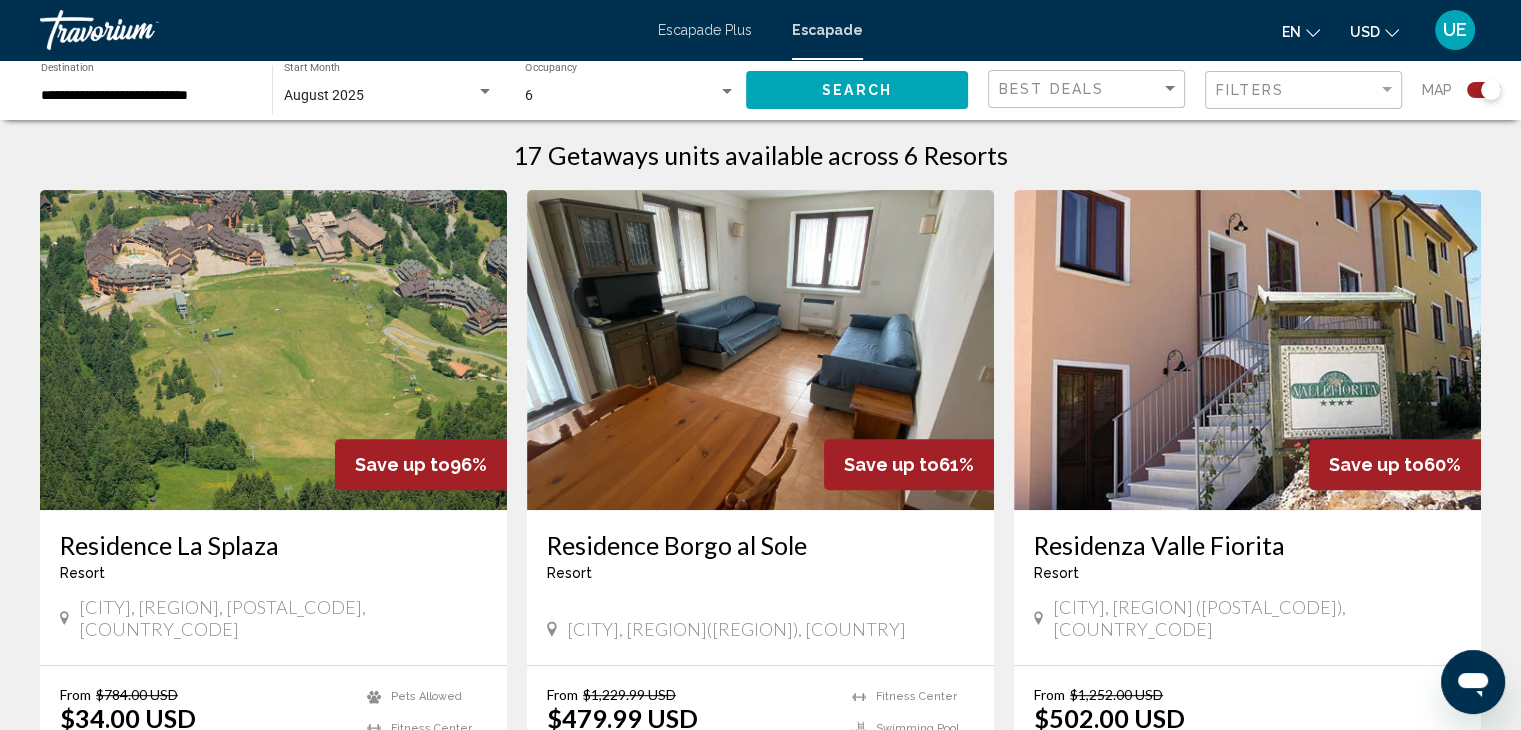 click 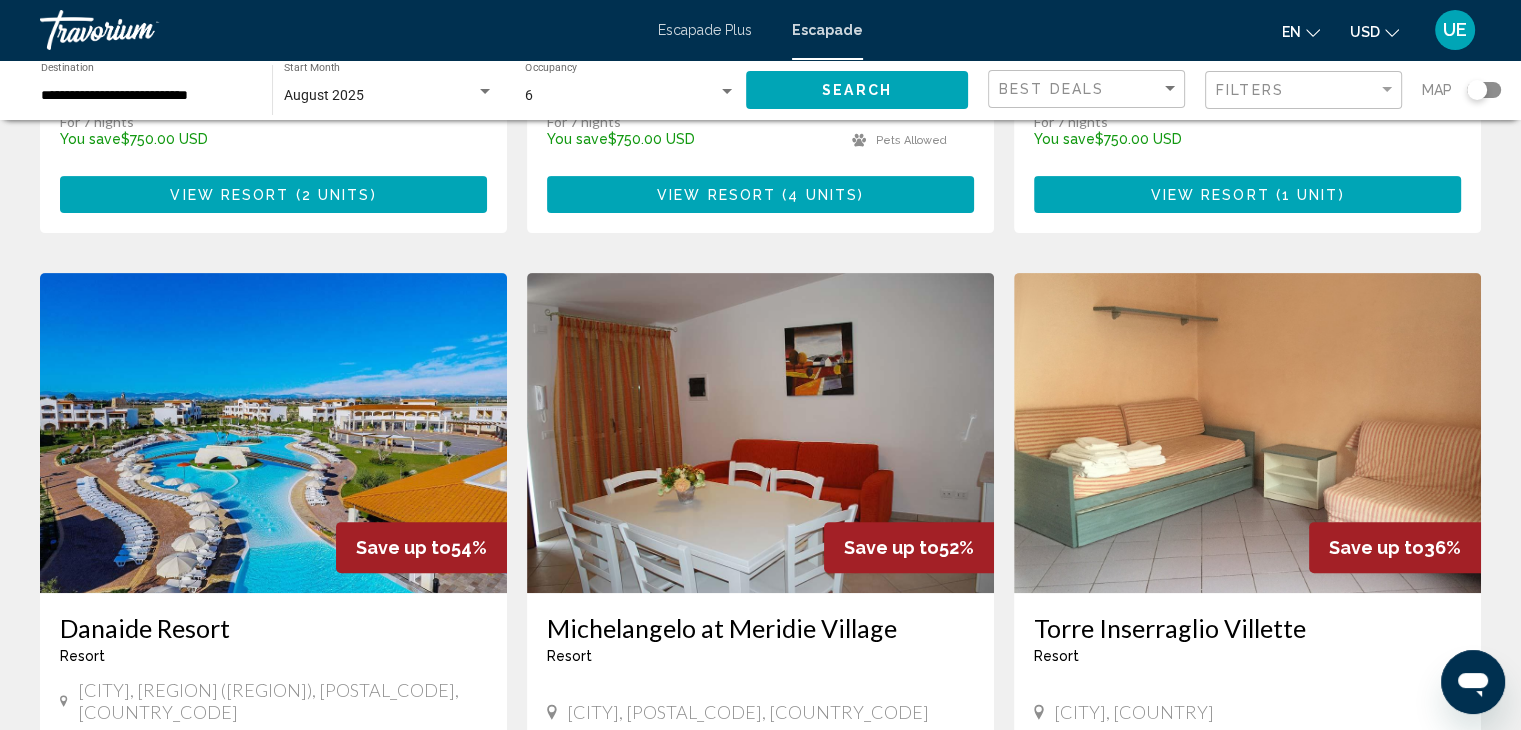 scroll, scrollTop: 20, scrollLeft: 0, axis: vertical 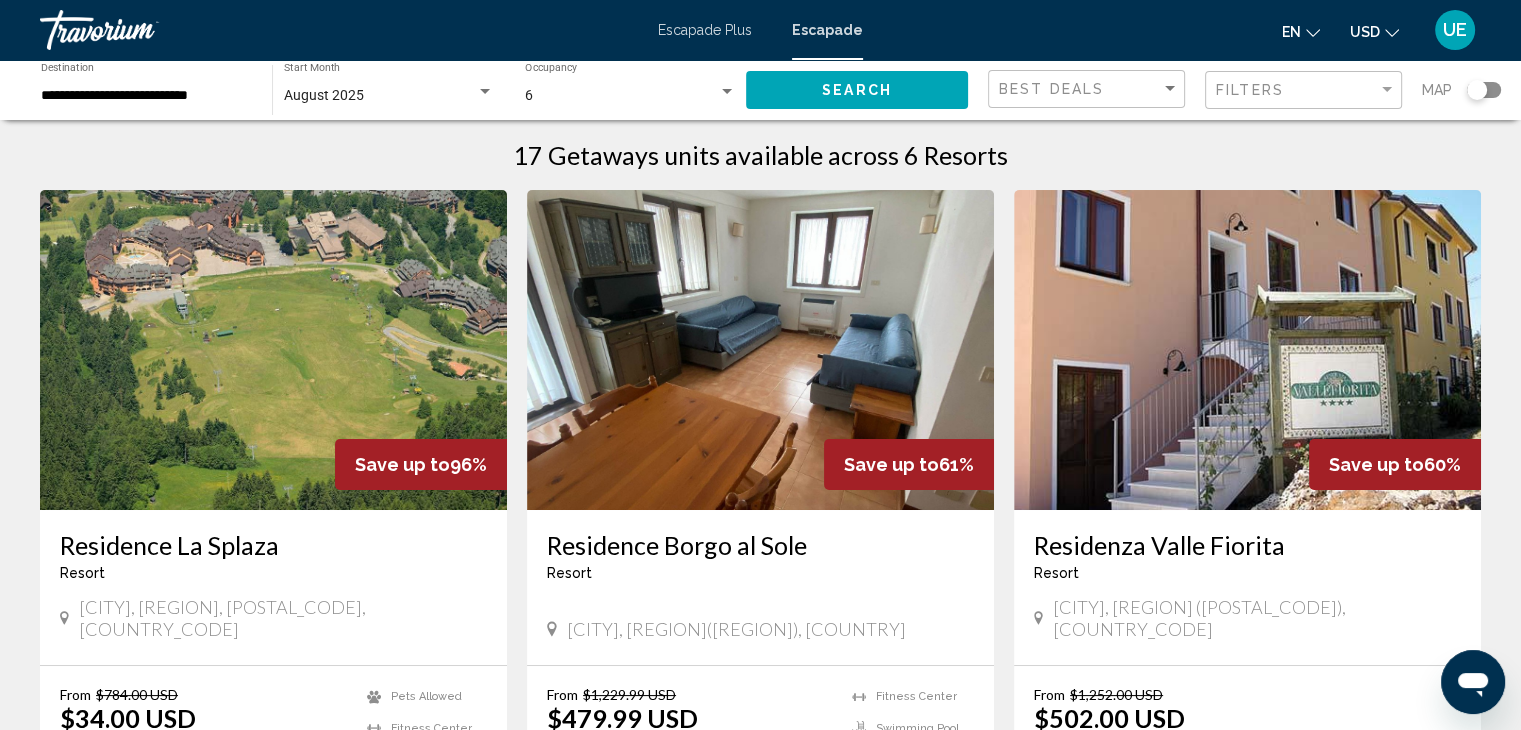 click 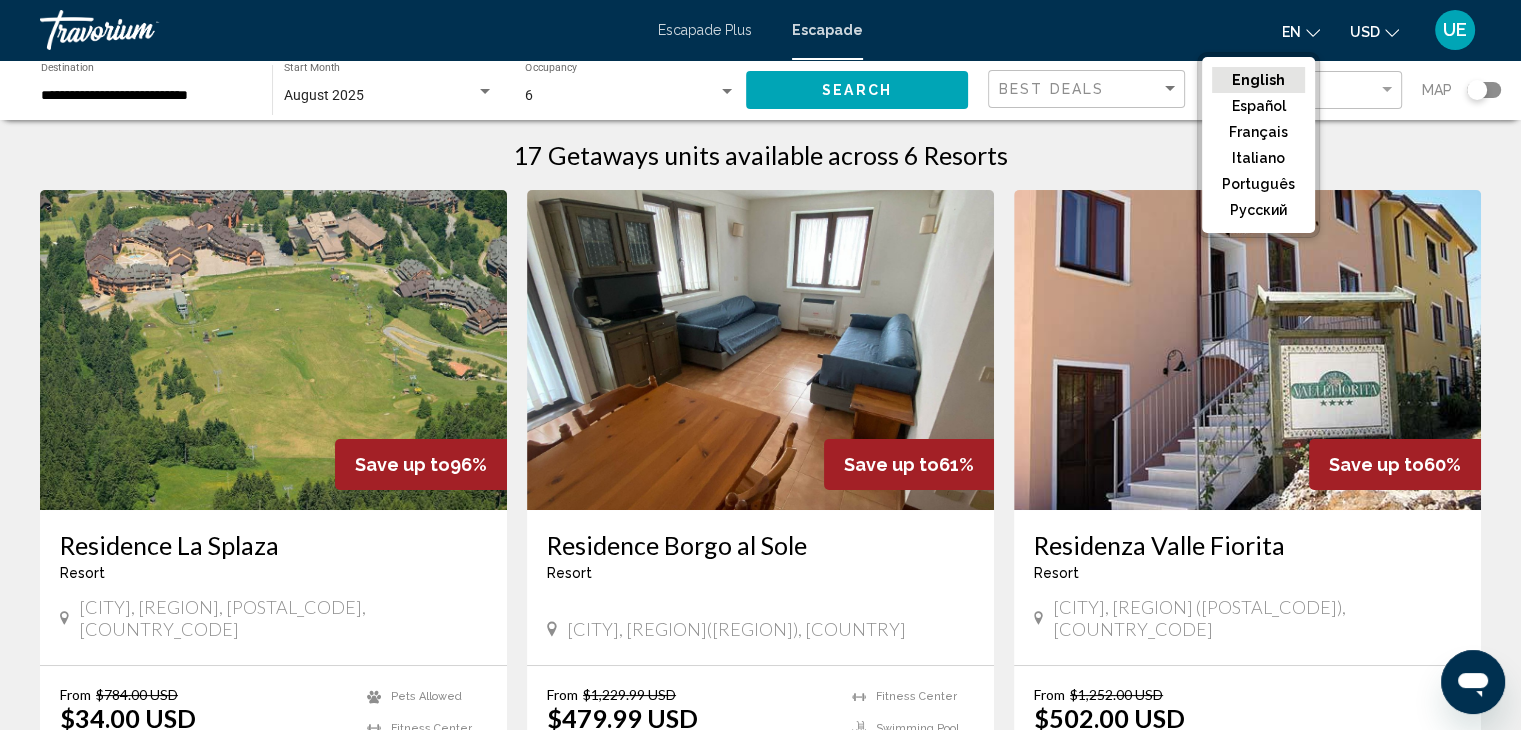 click on "17 Getaways units available across 6 Resorts" at bounding box center [760, 155] 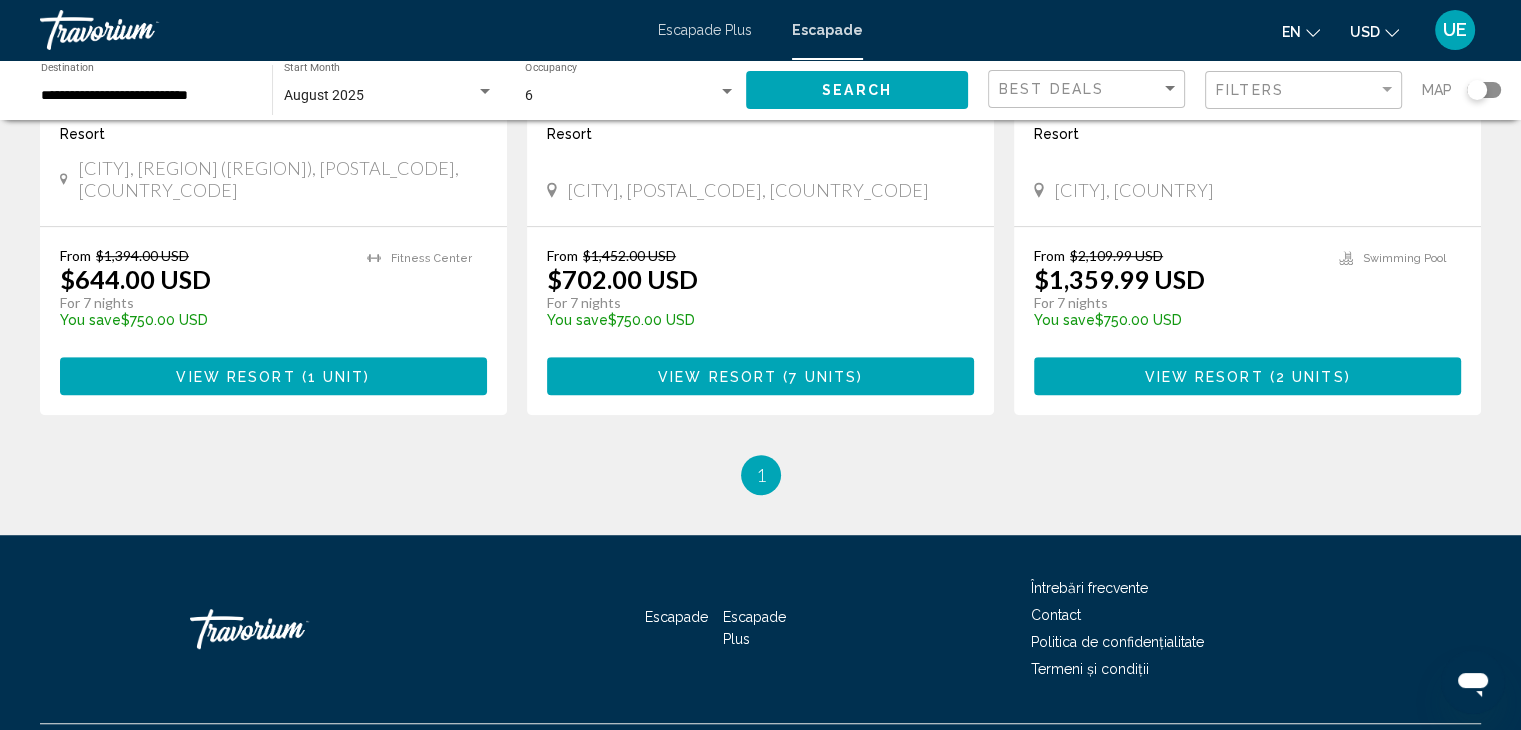 scroll, scrollTop: 1166, scrollLeft: 0, axis: vertical 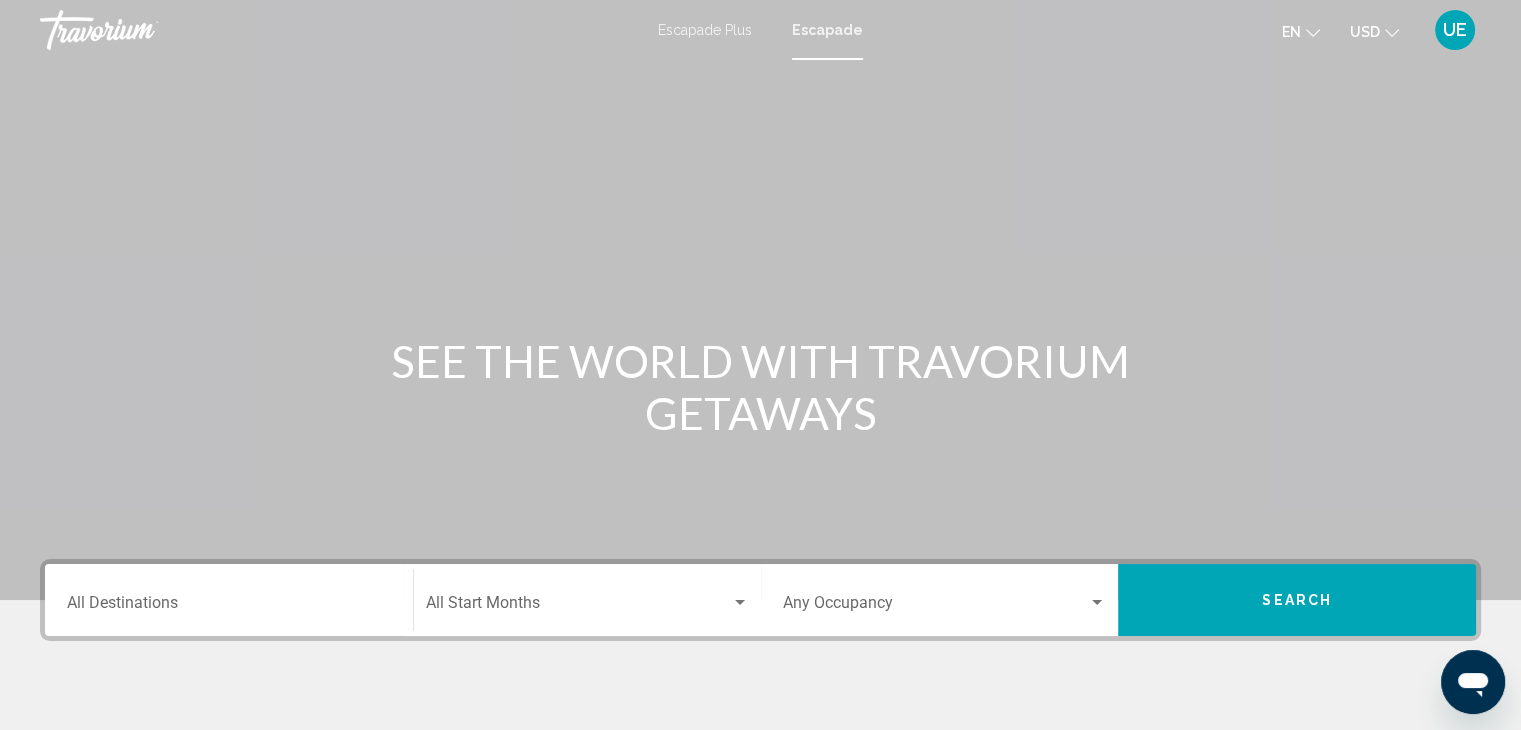 click on "UE" at bounding box center [1455, 29] 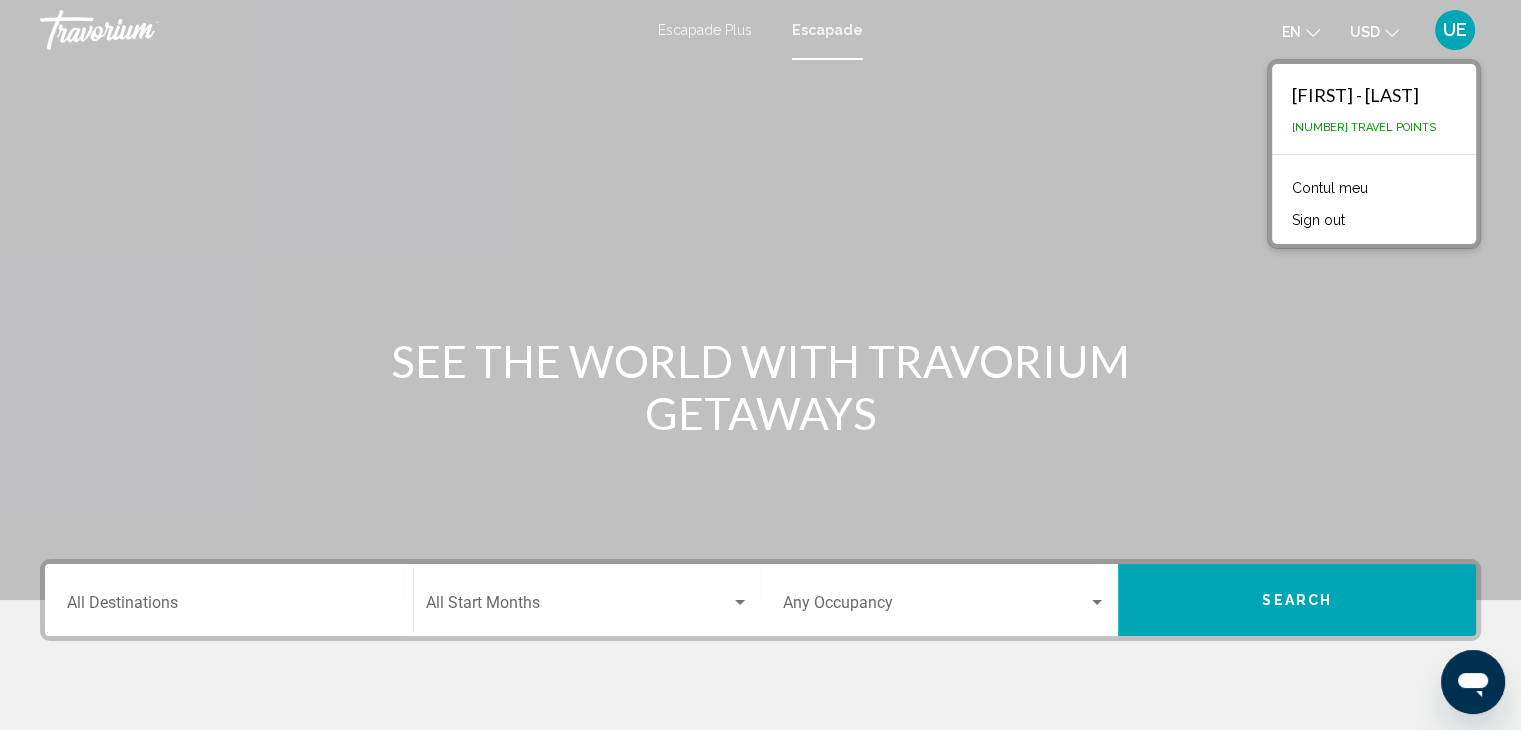 click on "[FIRST] - [LAST] [NUMBER] Puncte de călătorie" at bounding box center (1374, 109) 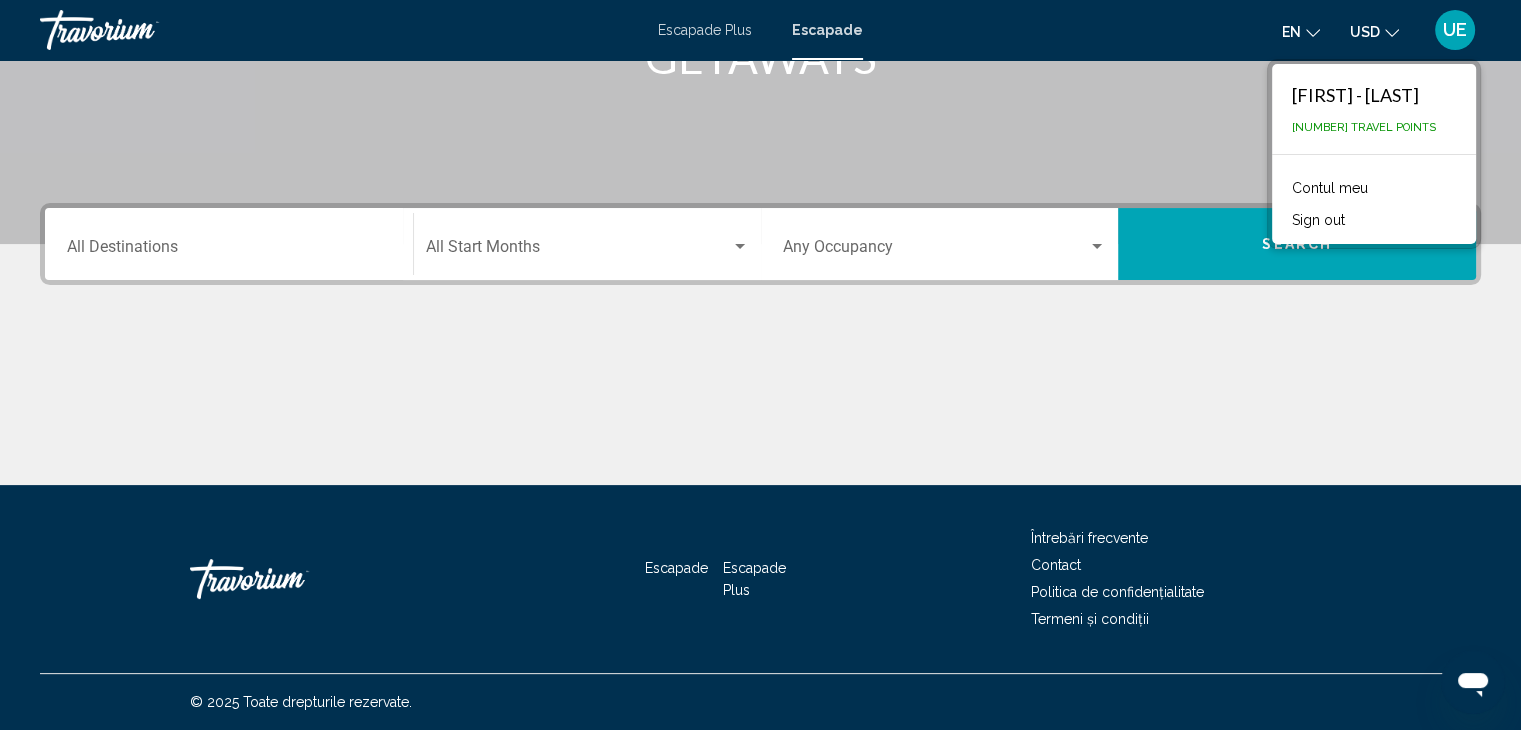 scroll, scrollTop: 0, scrollLeft: 0, axis: both 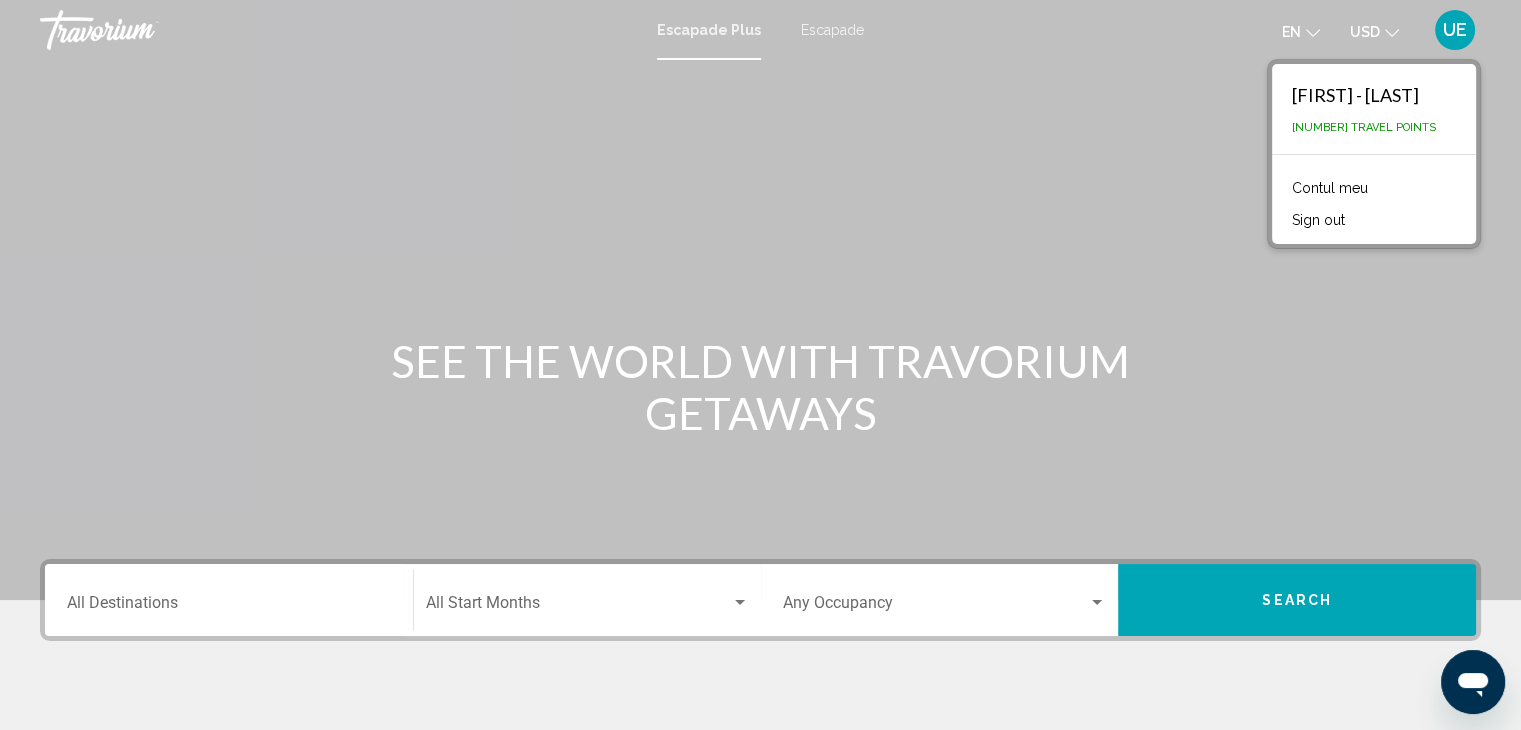 click on "UE" at bounding box center (1455, 29) 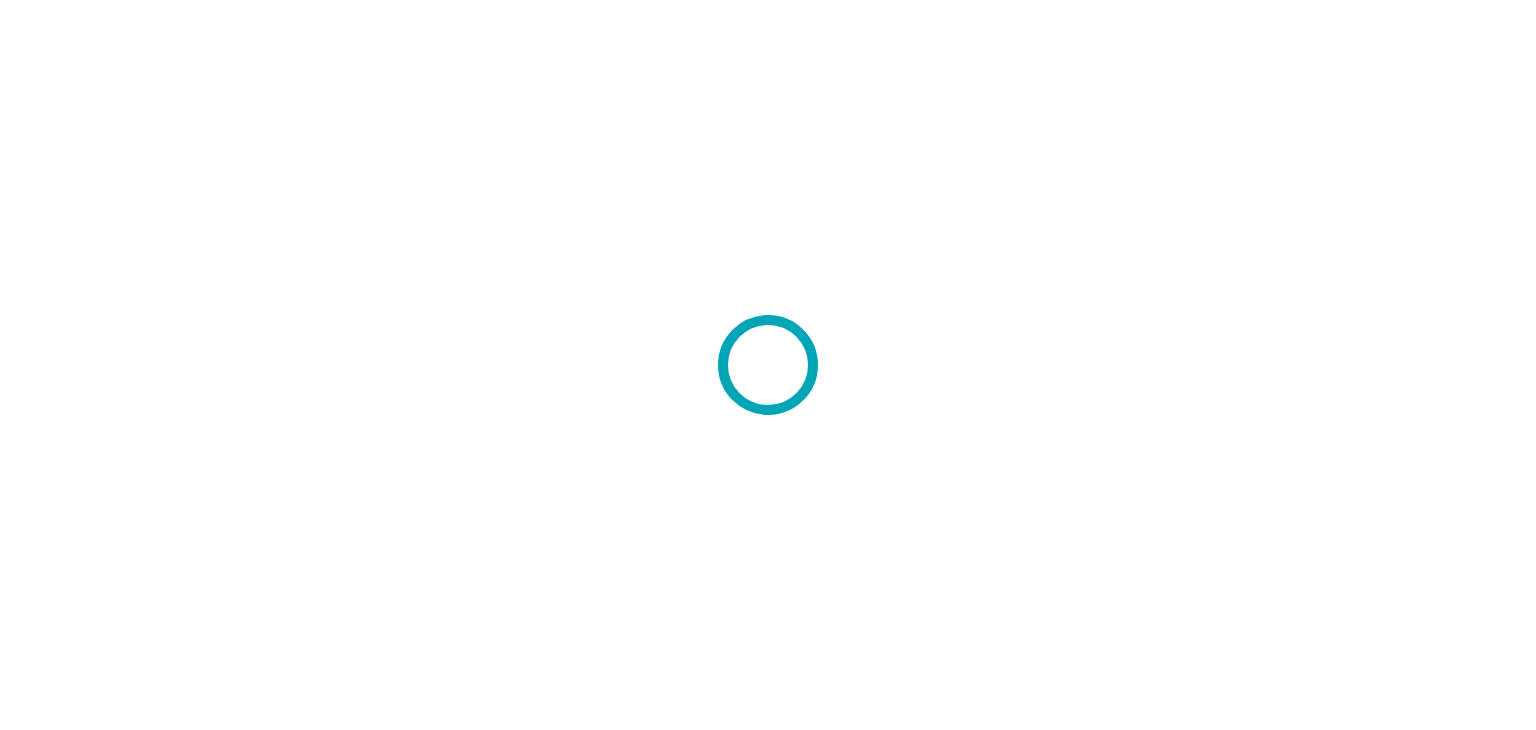 scroll, scrollTop: 0, scrollLeft: 0, axis: both 